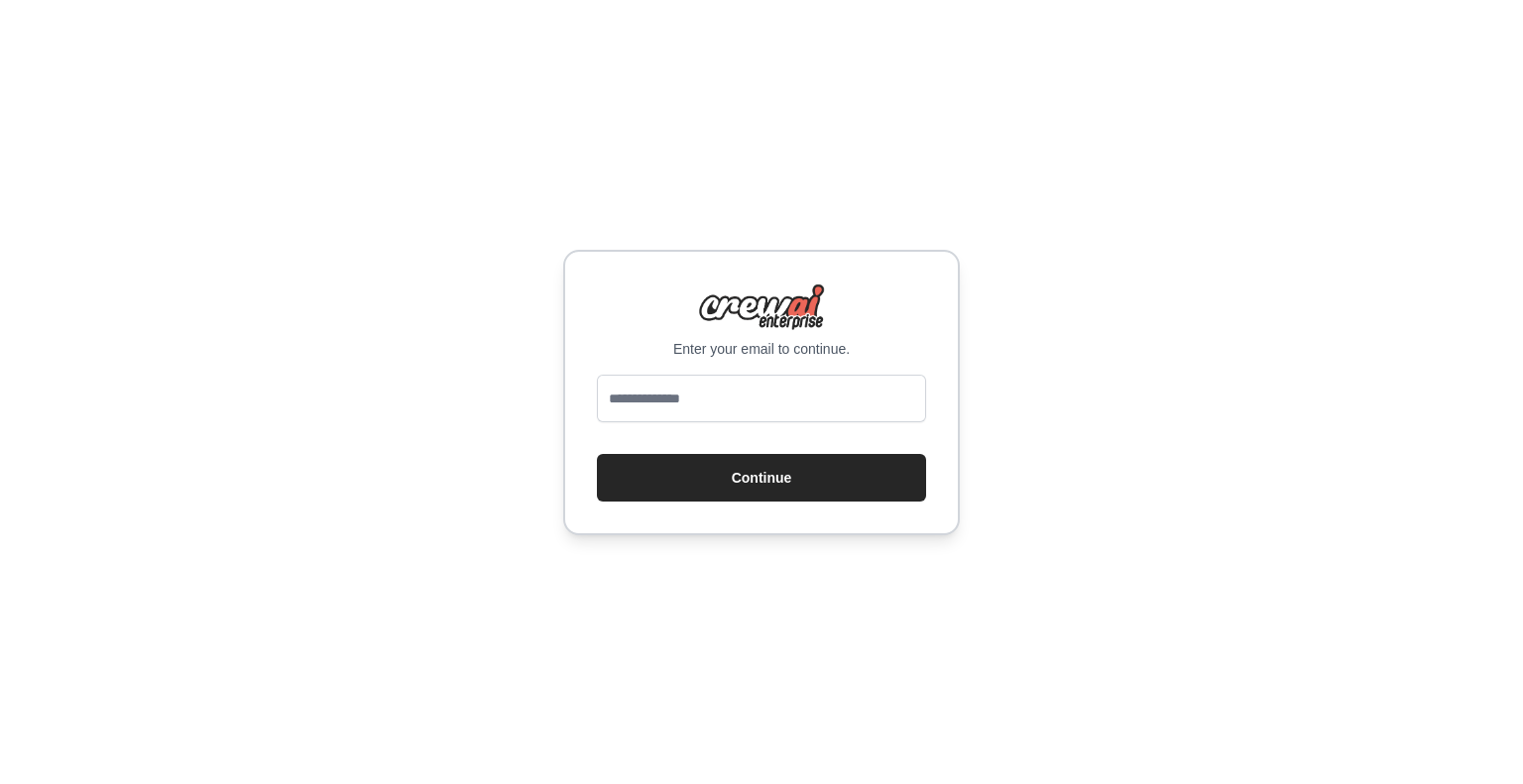 scroll, scrollTop: 0, scrollLeft: 0, axis: both 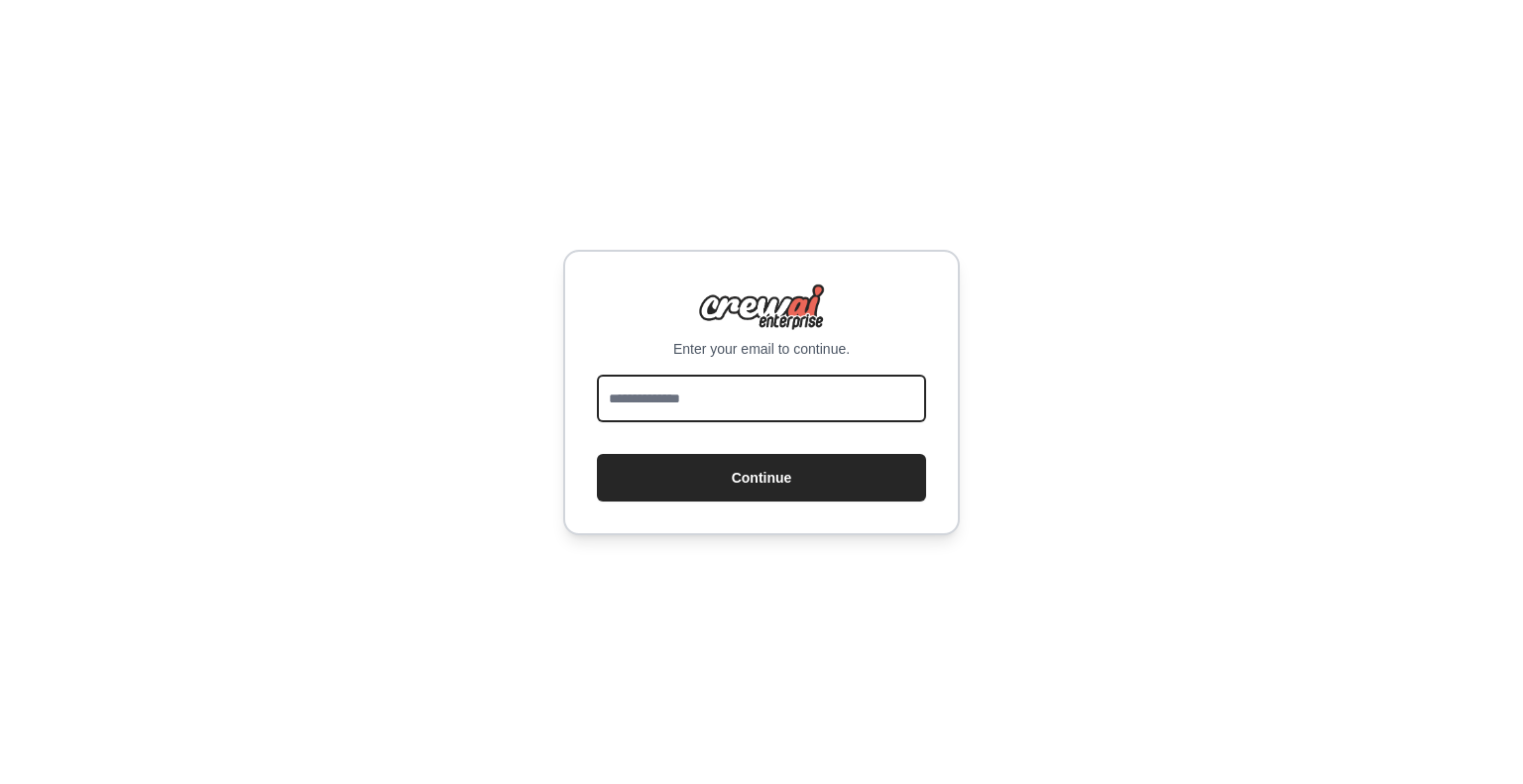 click at bounding box center [762, 398] 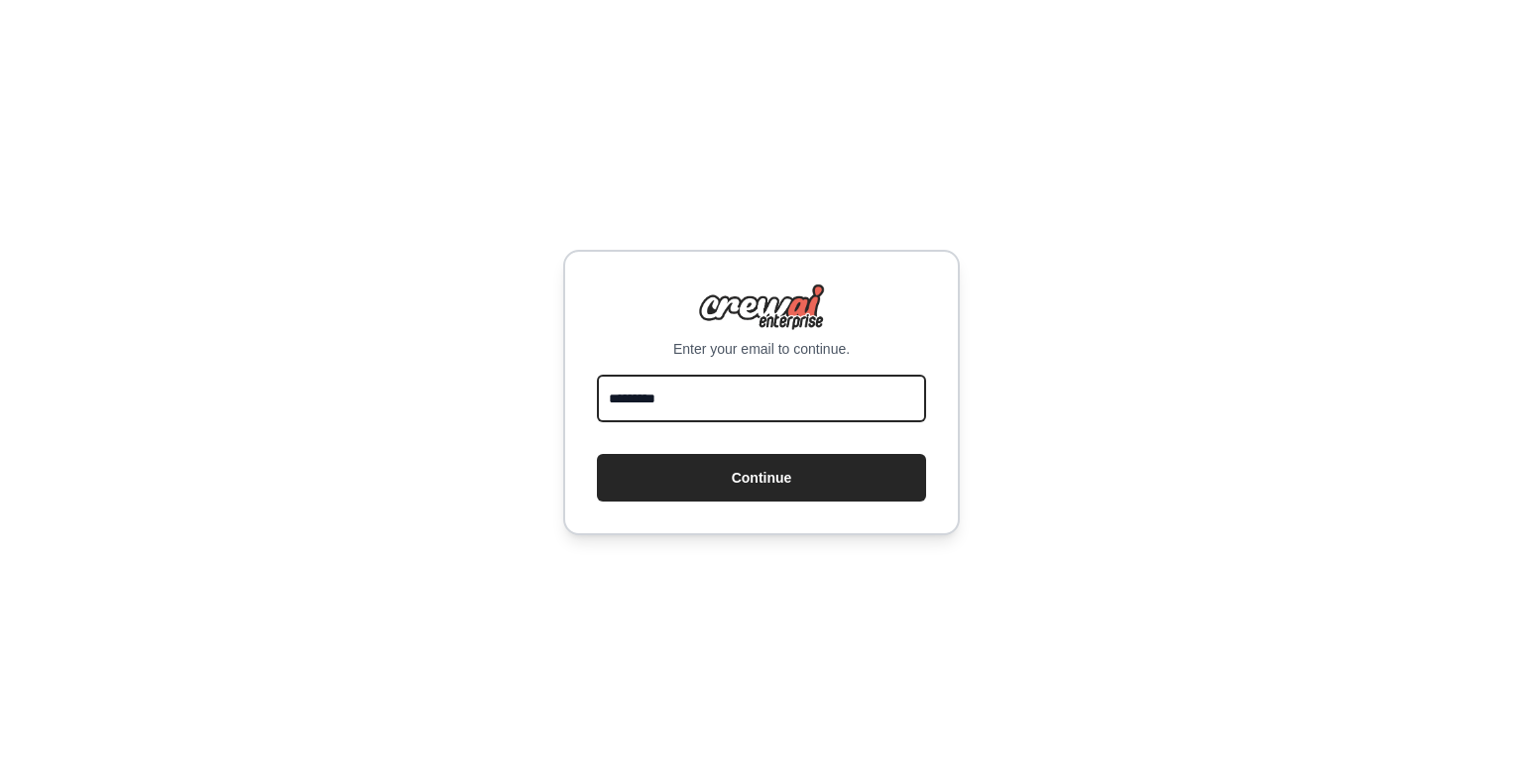 scroll, scrollTop: 0, scrollLeft: 0, axis: both 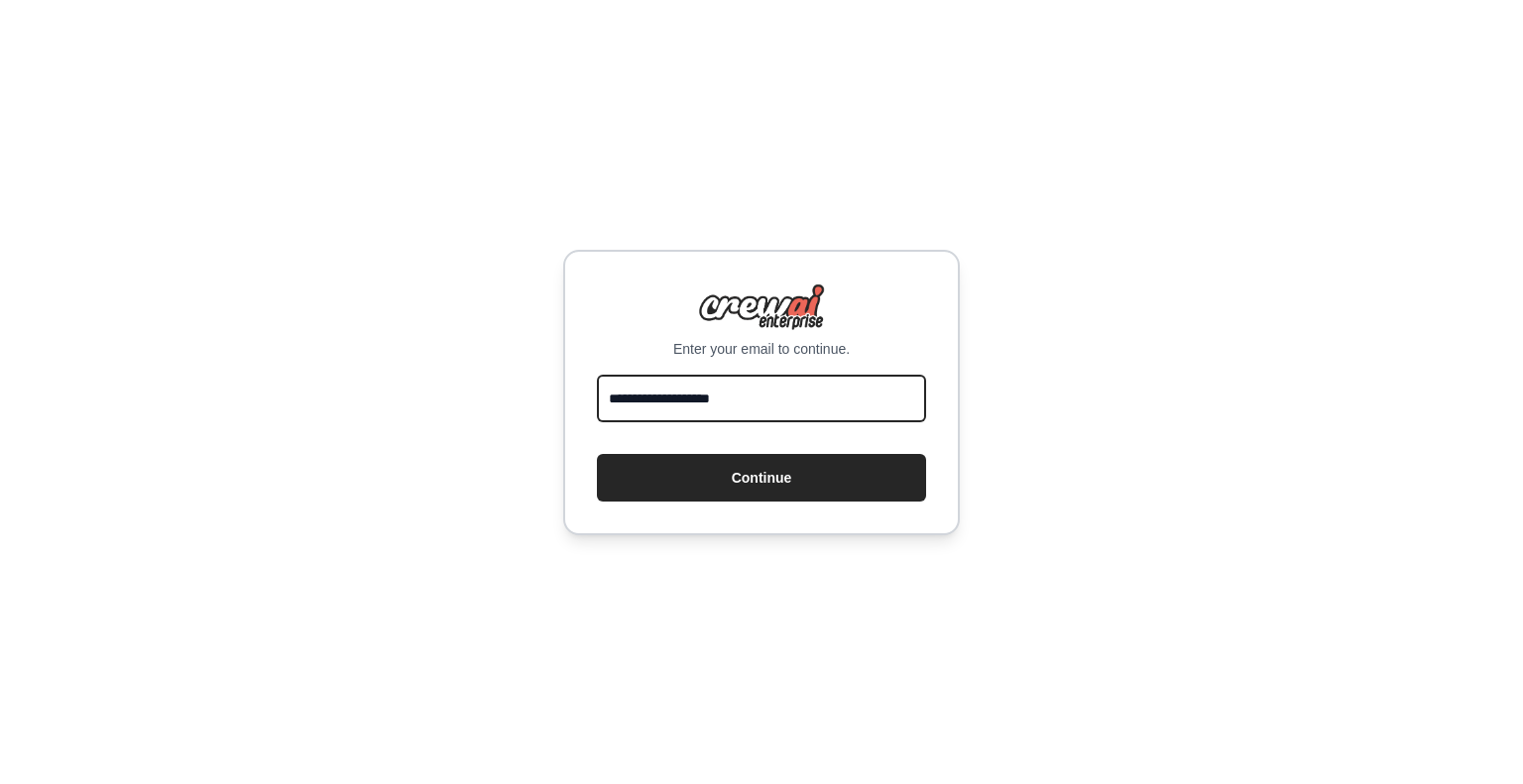 type on "**********" 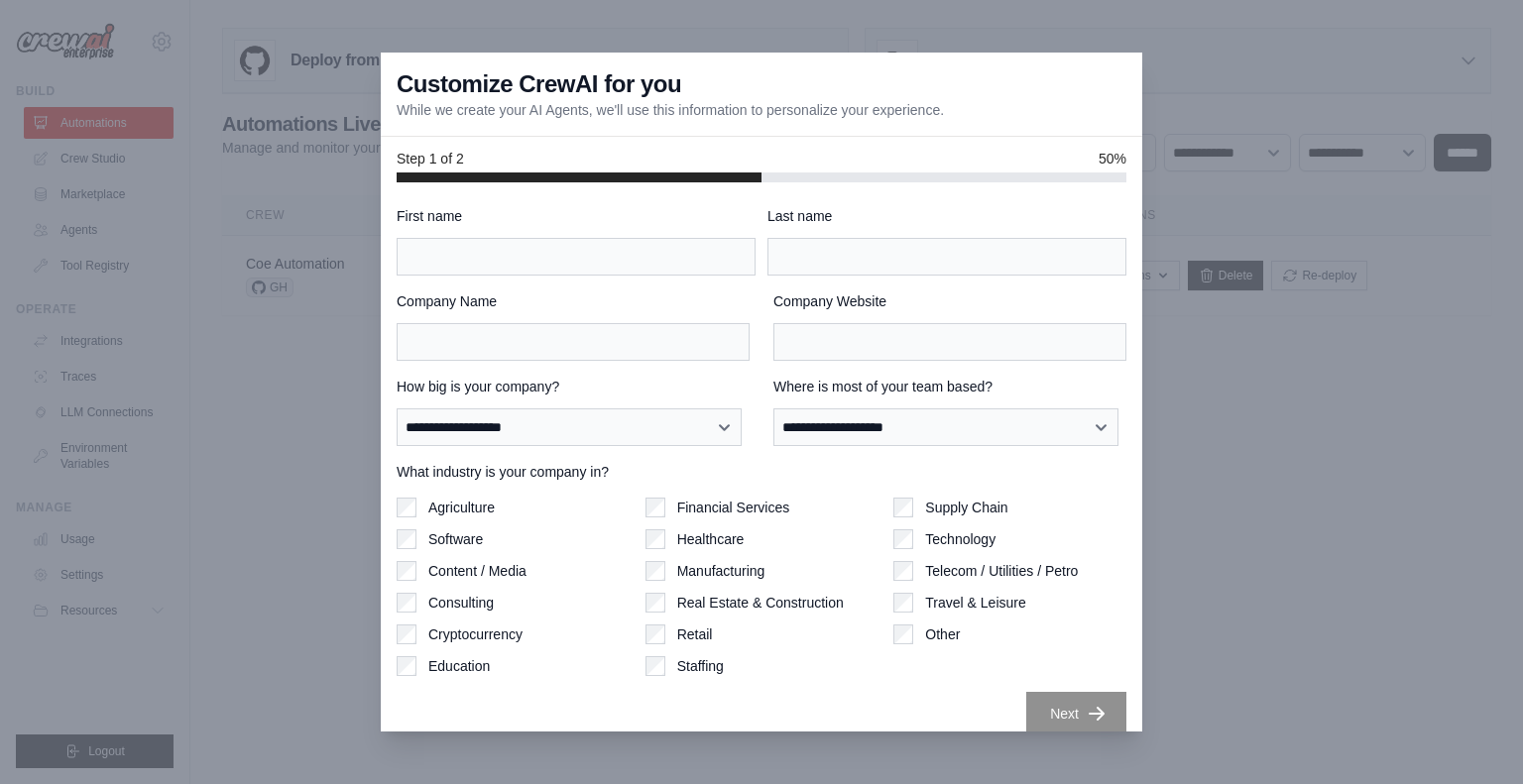 scroll, scrollTop: 0, scrollLeft: 0, axis: both 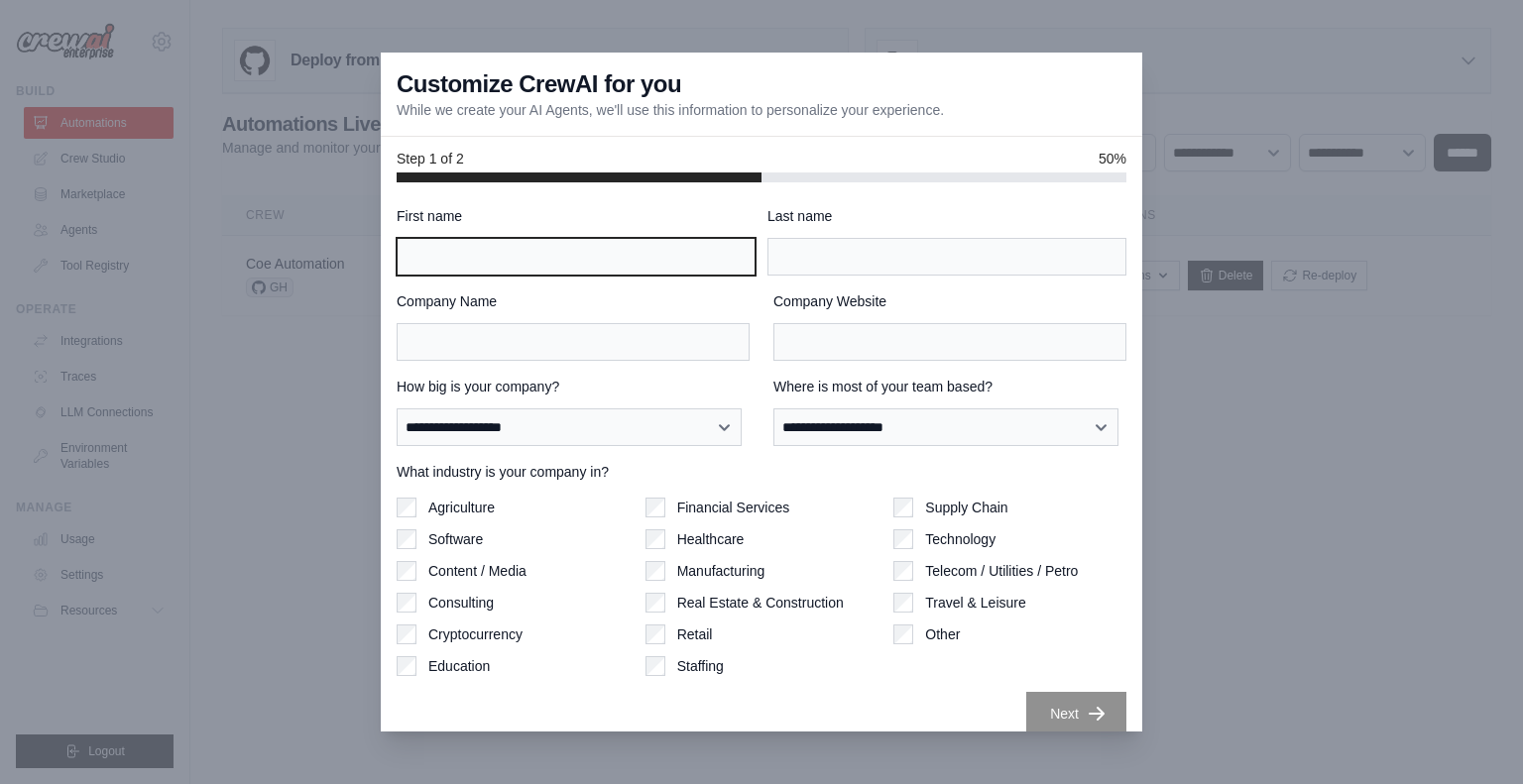 click on "First name" at bounding box center (576, 257) 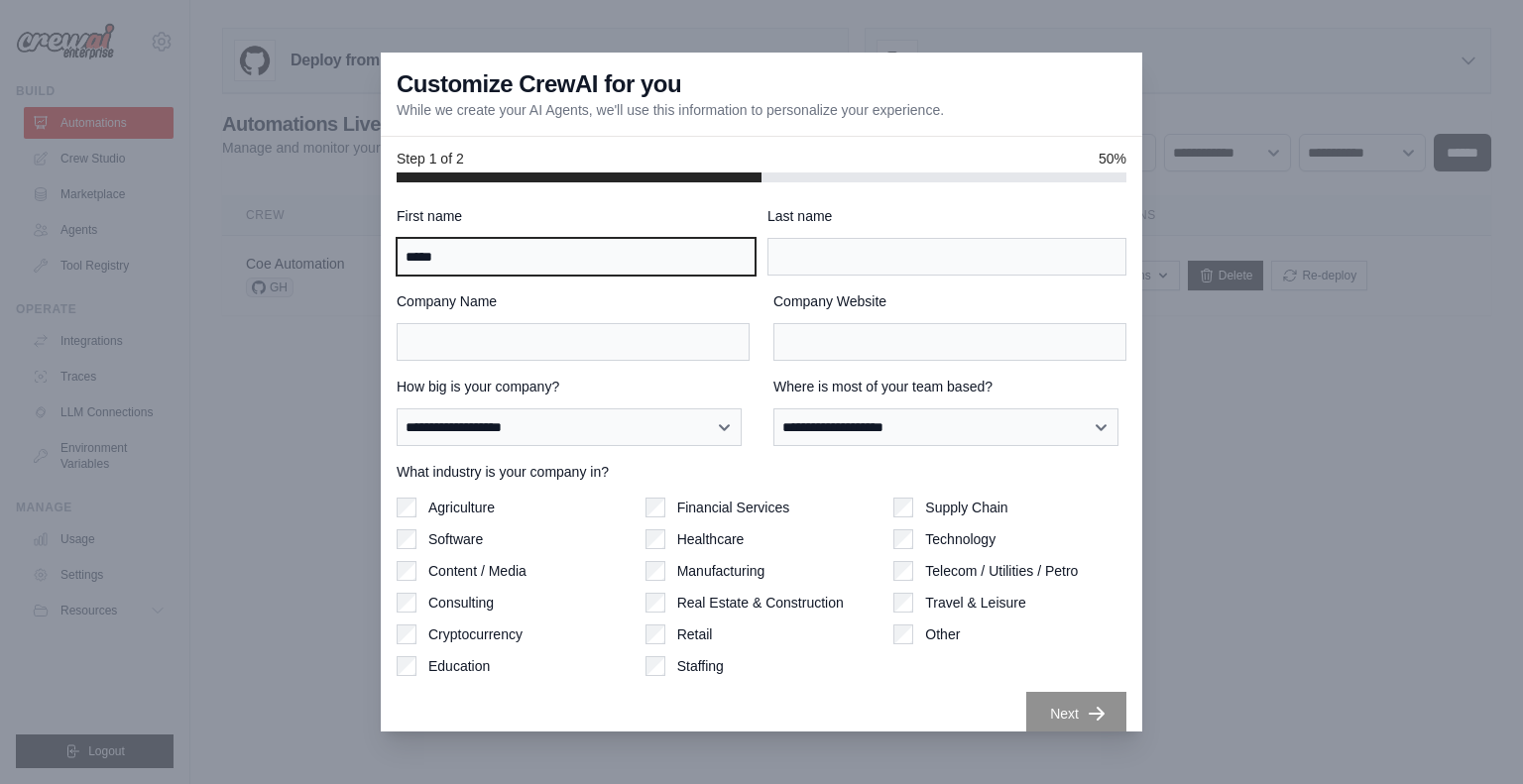 type on "*****" 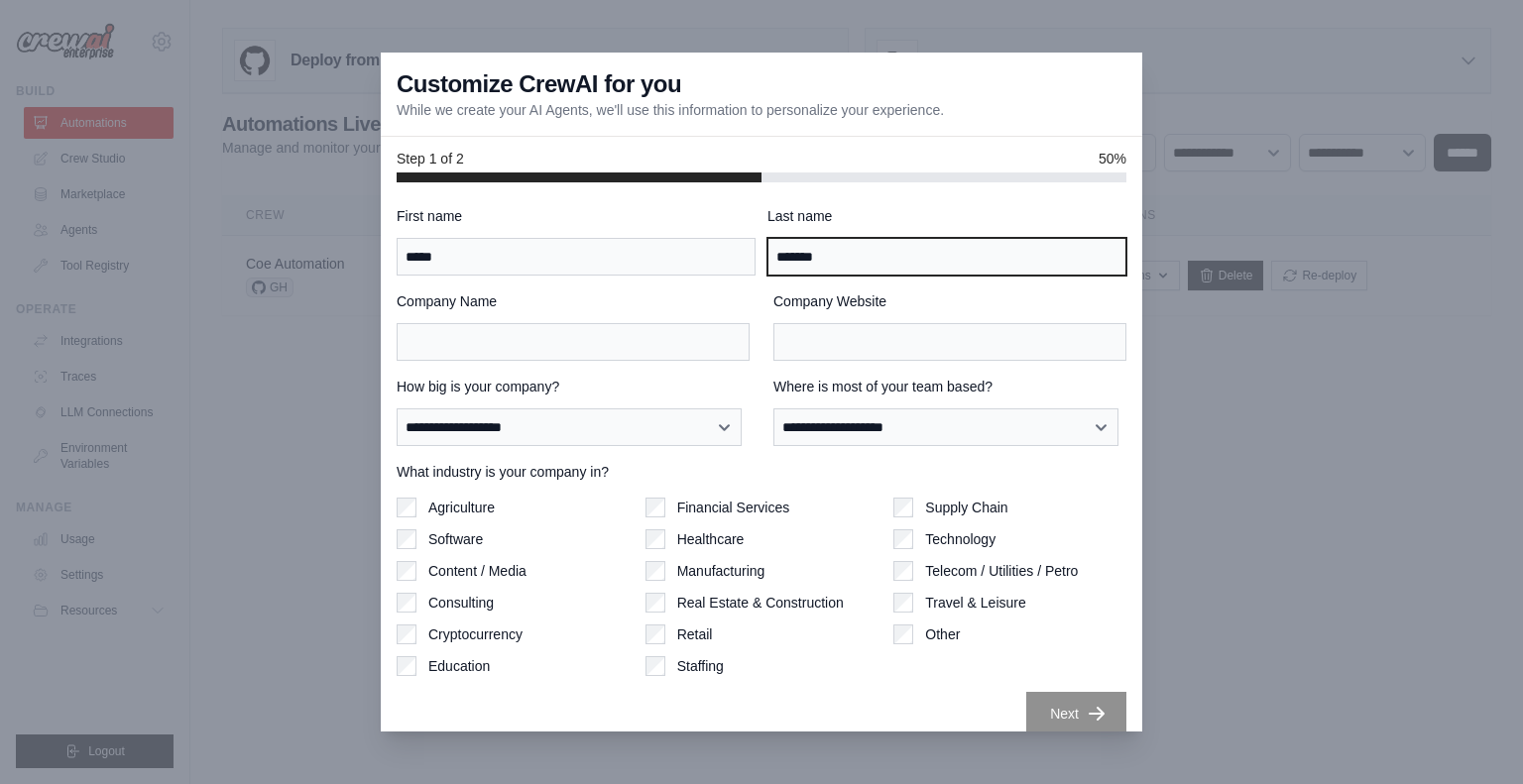 type on "*******" 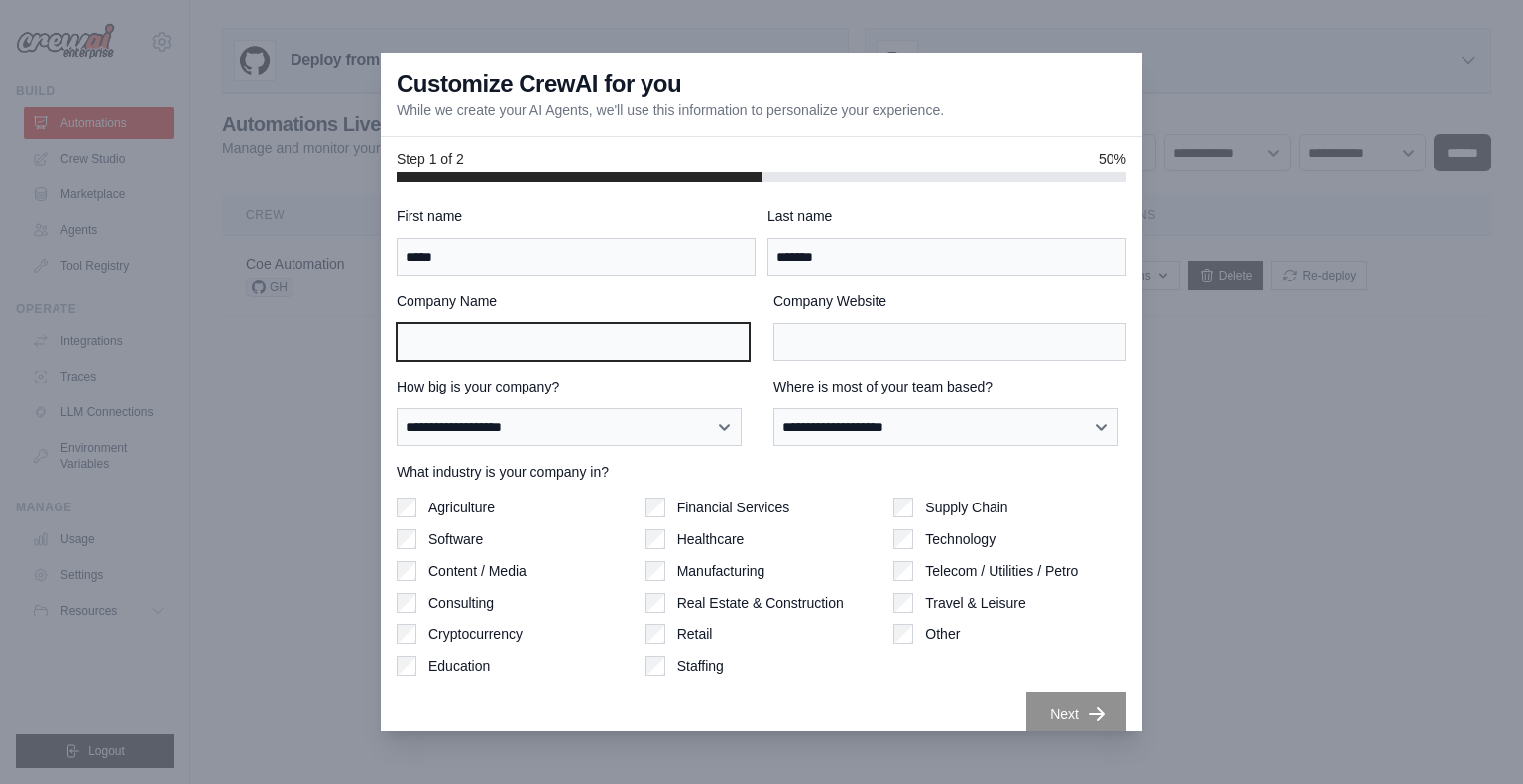 click on "Company Name" at bounding box center (573, 342) 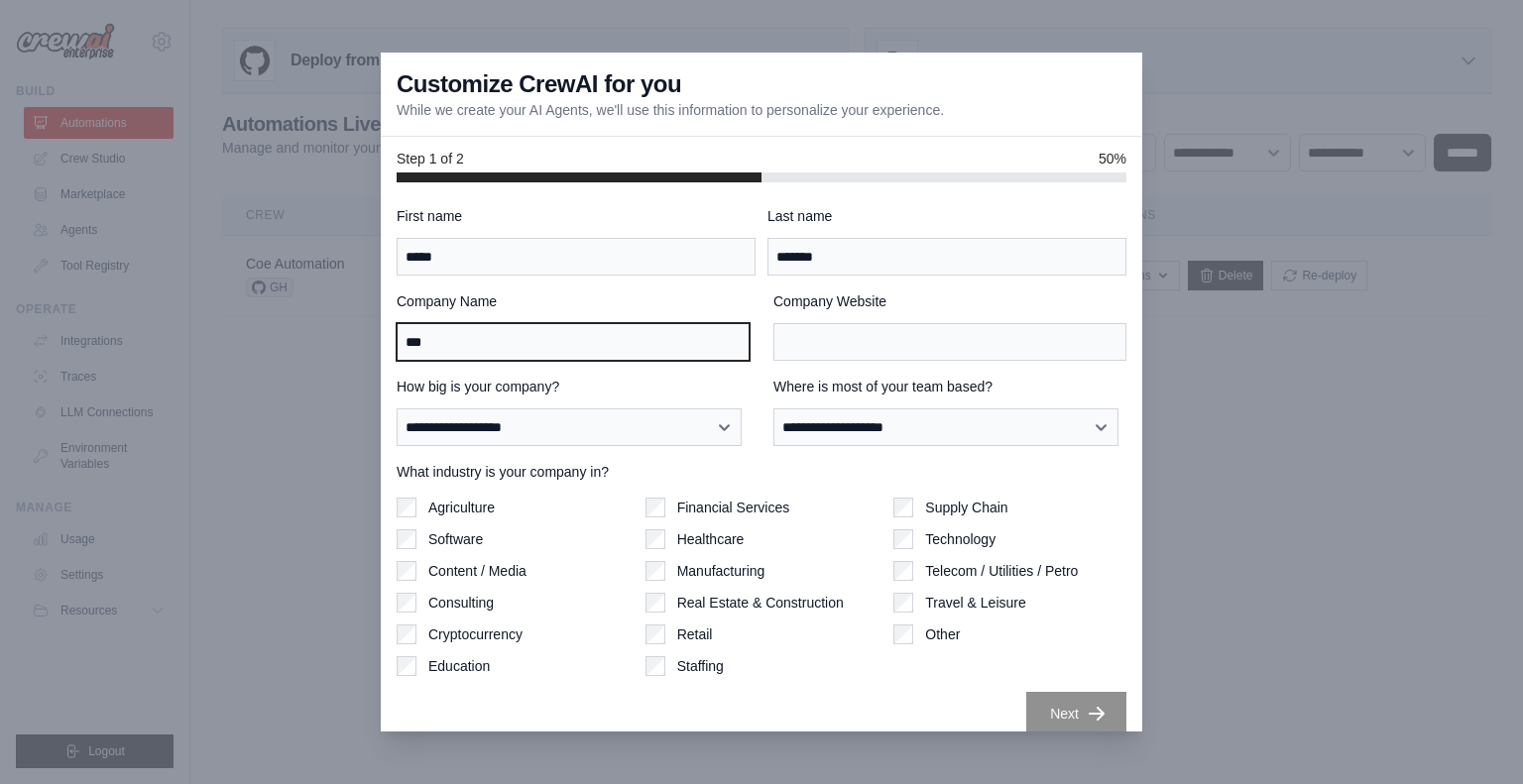 type on "***" 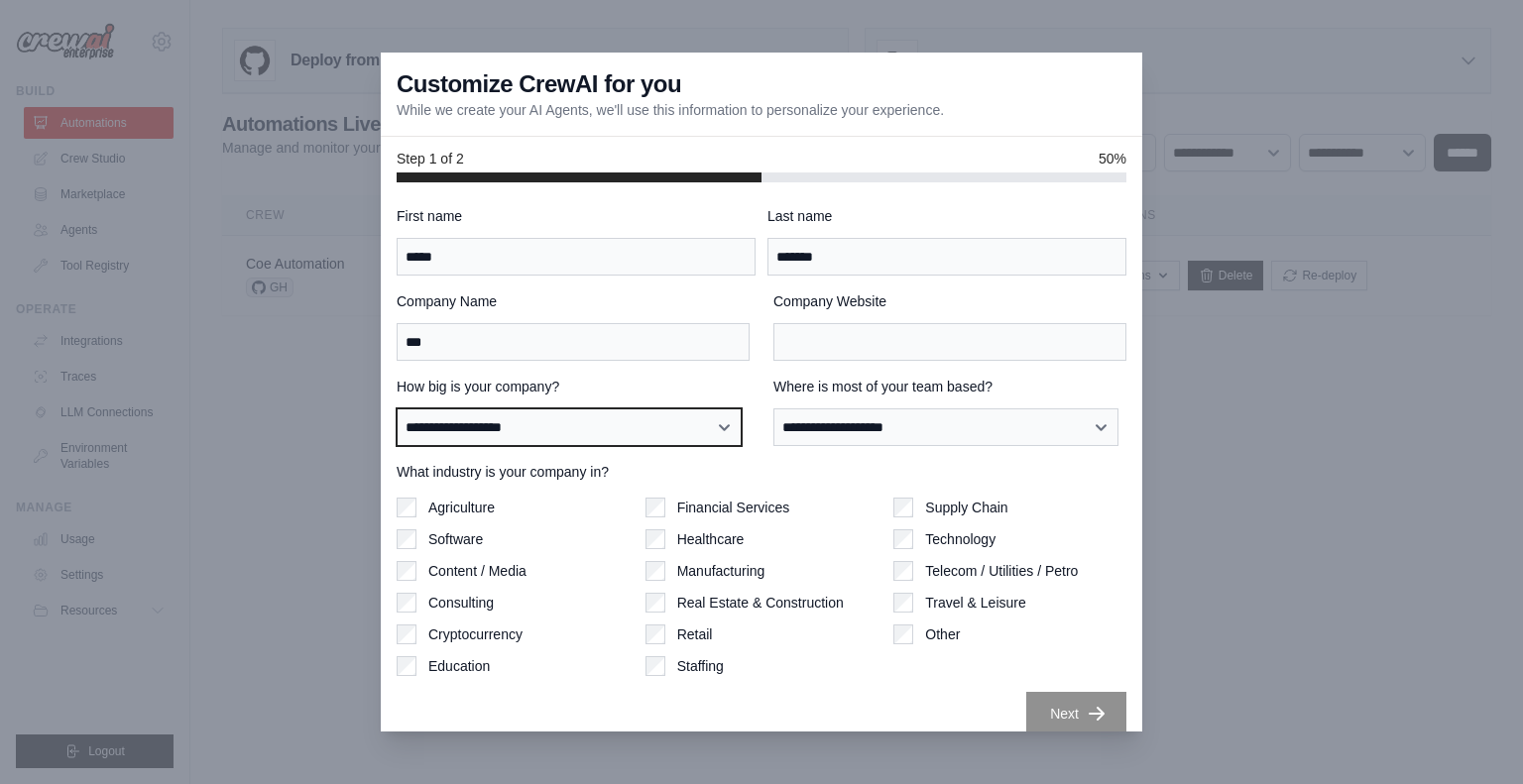 click on "**********" at bounding box center [569, 427] 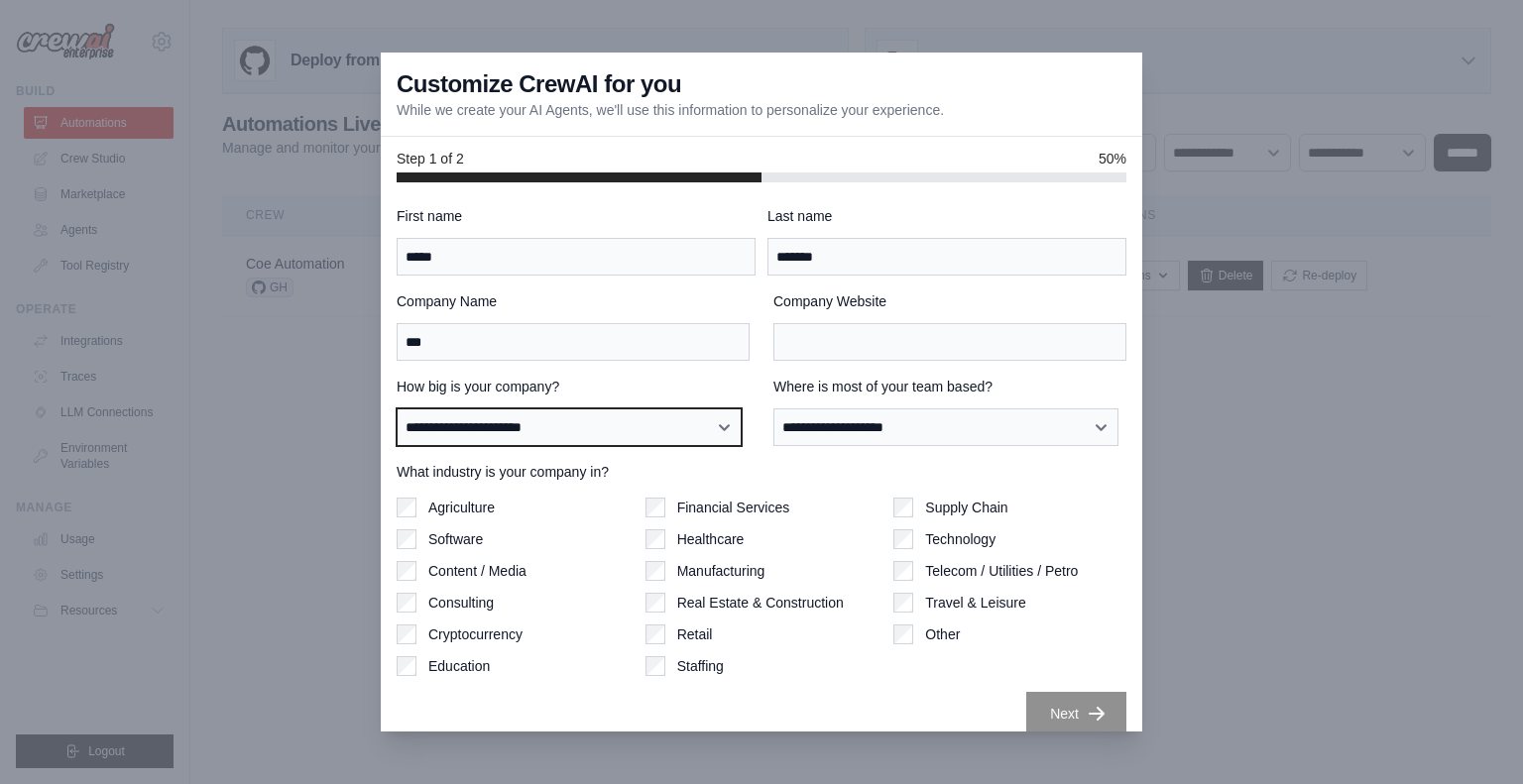 click on "**********" at bounding box center (569, 427) 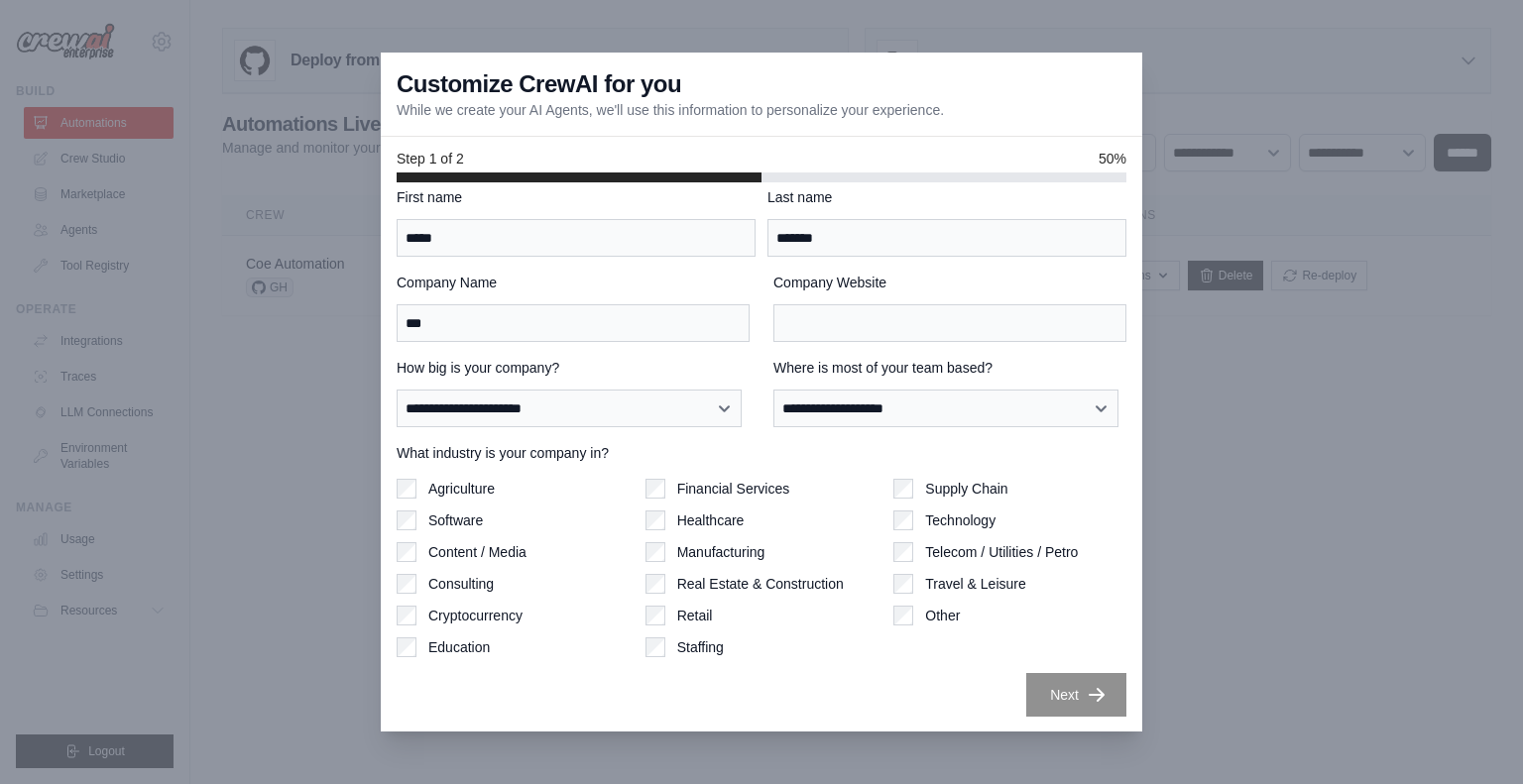 click on "Software" at bounding box center [513, 520] 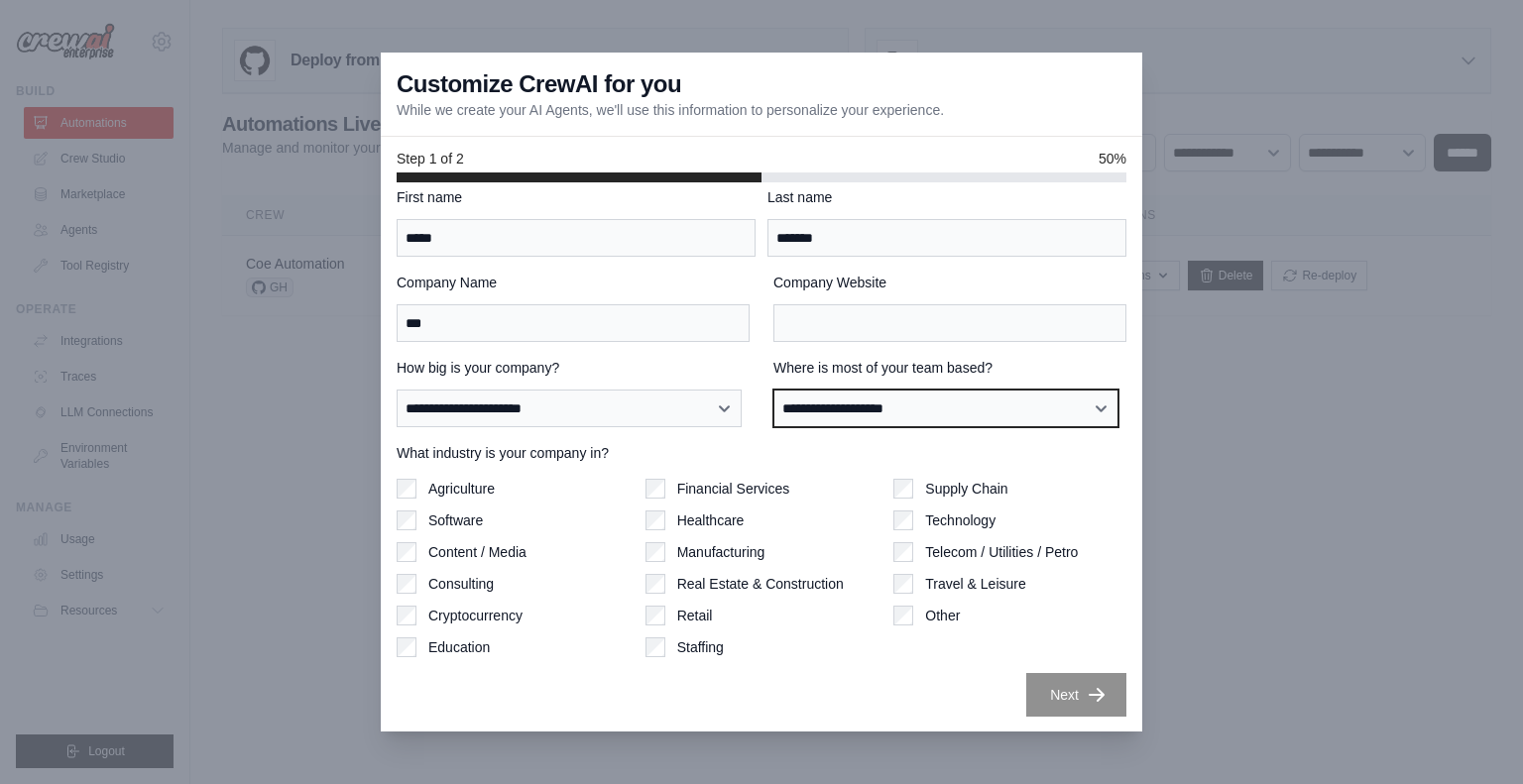 click on "**********" at bounding box center [946, 408] 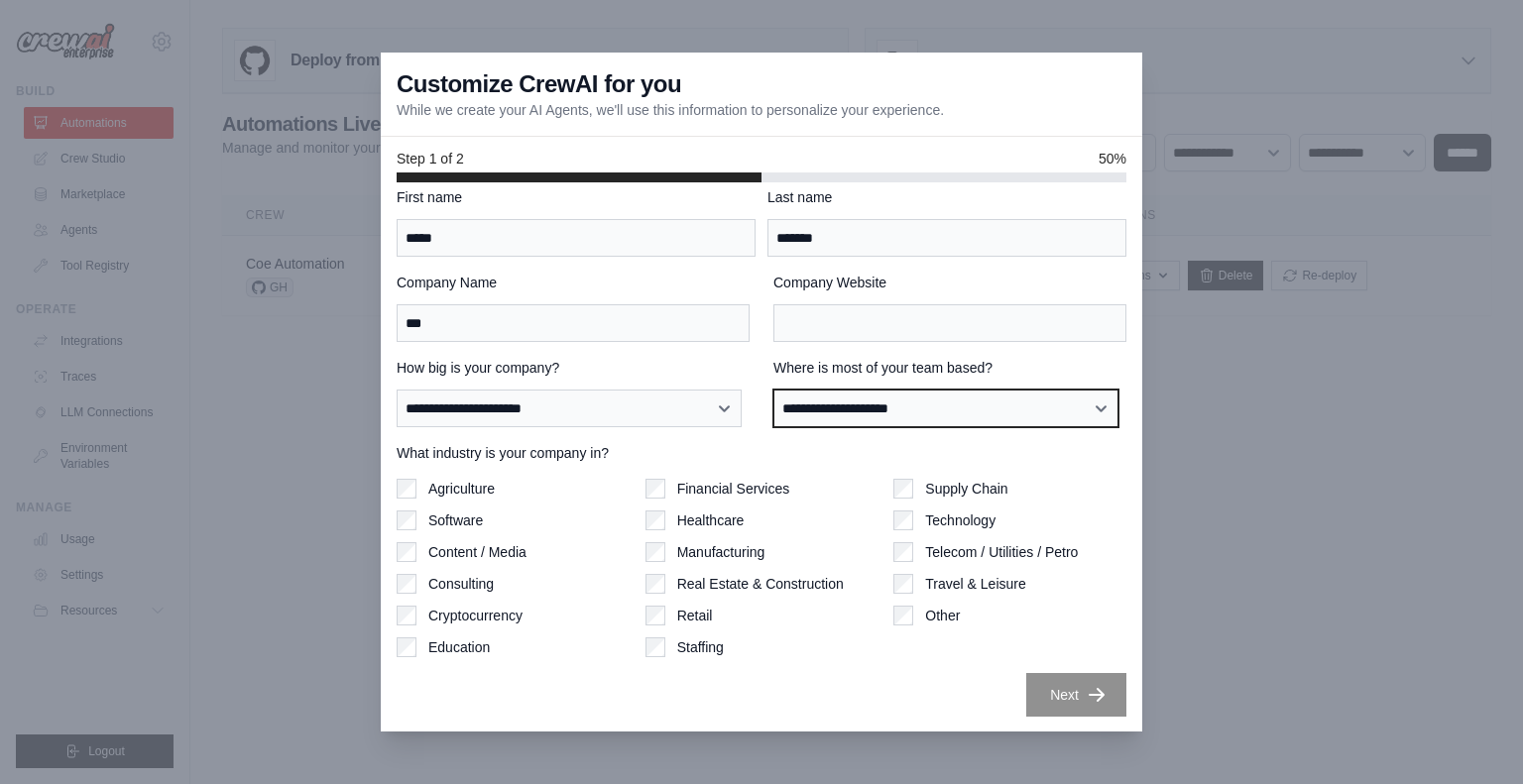 click on "**********" at bounding box center [946, 408] 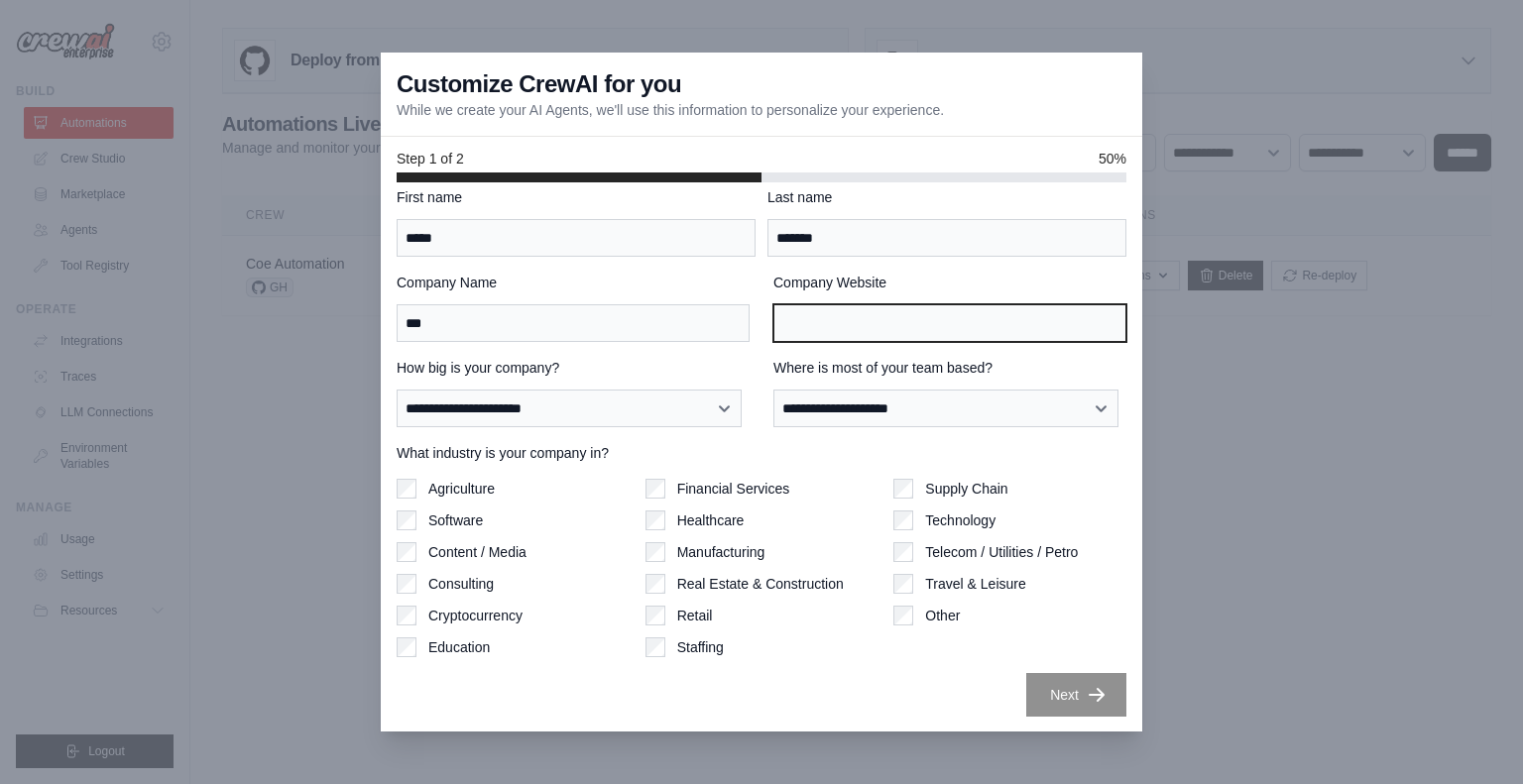 click on "Company Website" at bounding box center [950, 323] 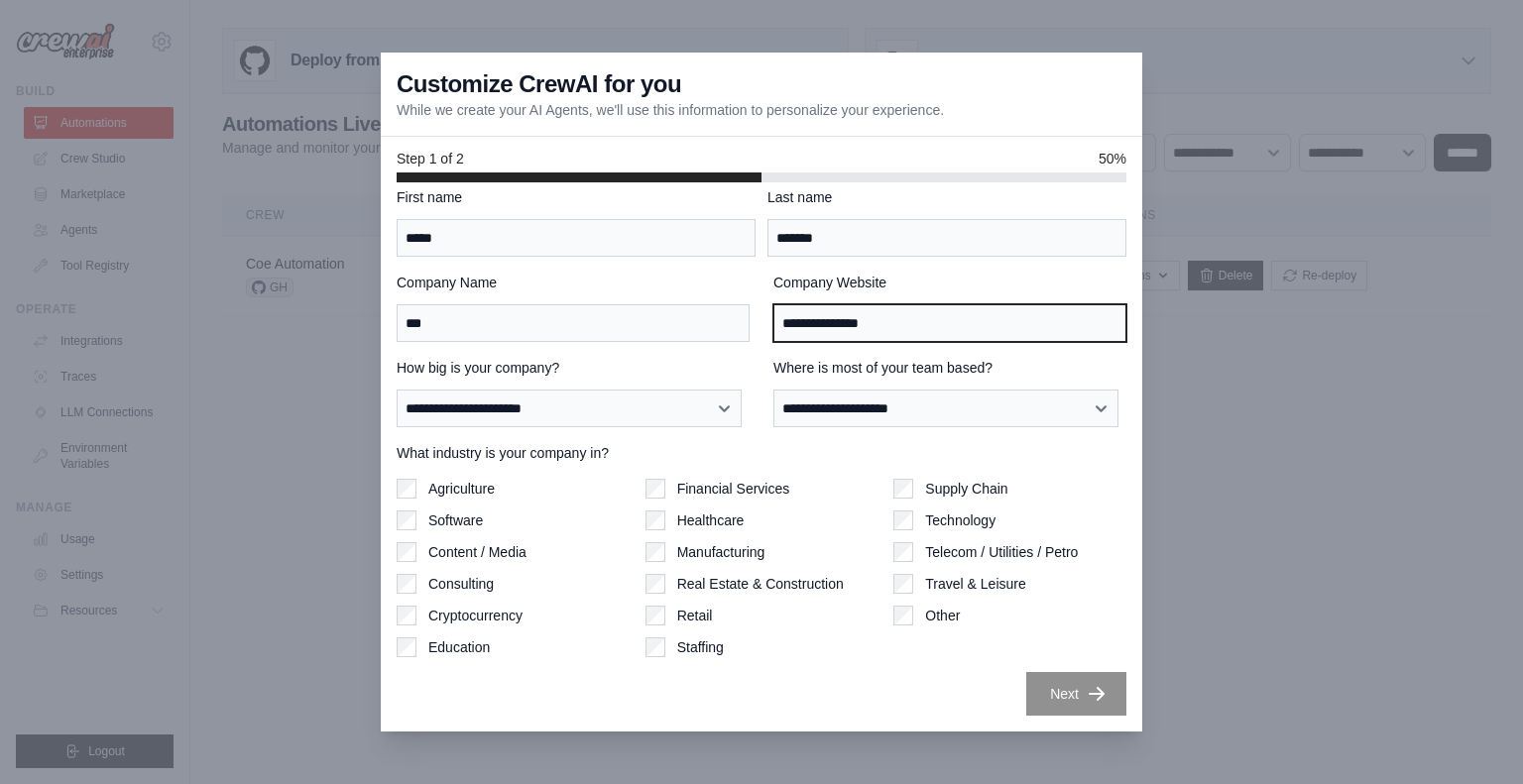 type on "**********" 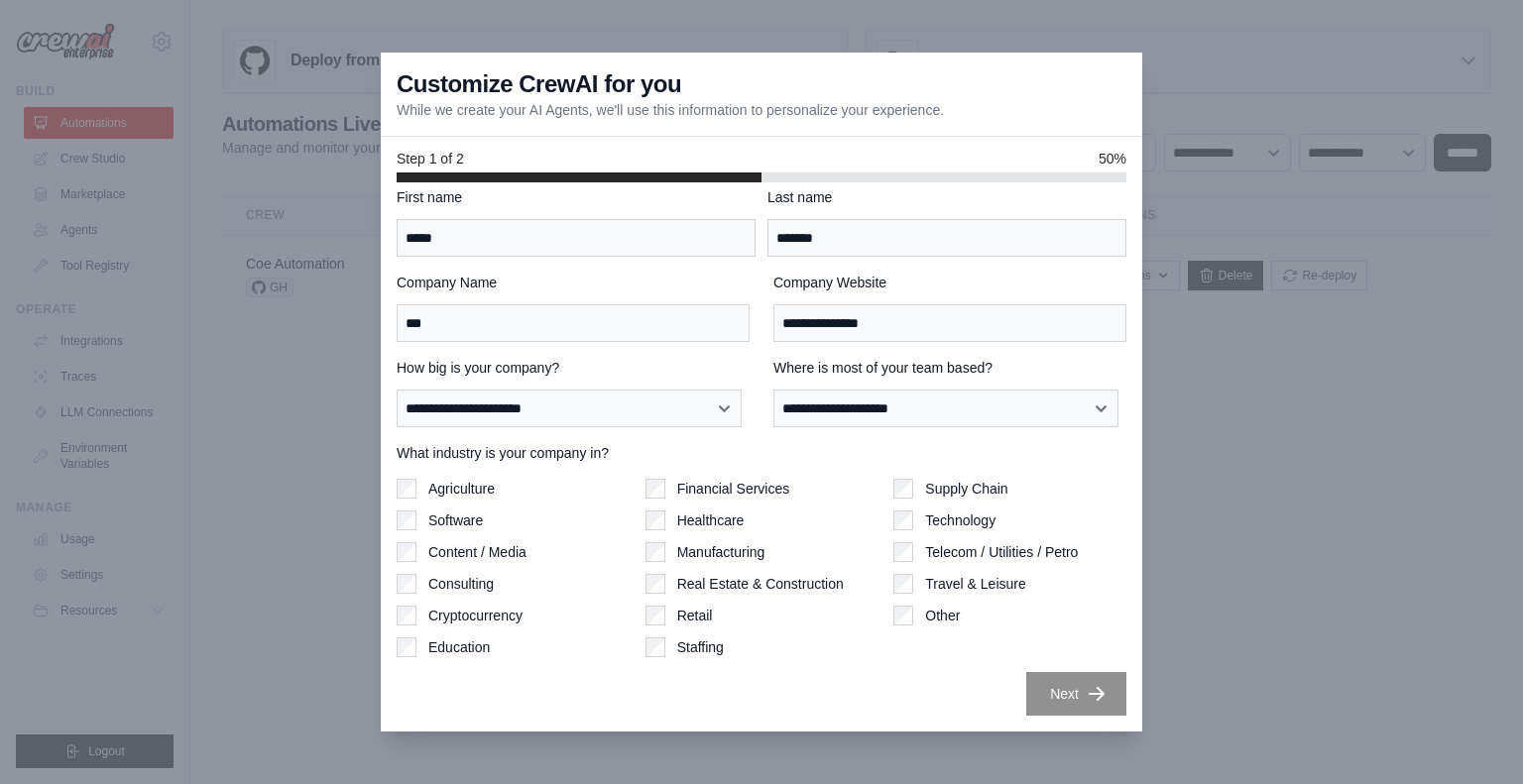 click on "Next" at bounding box center [1076, 694] 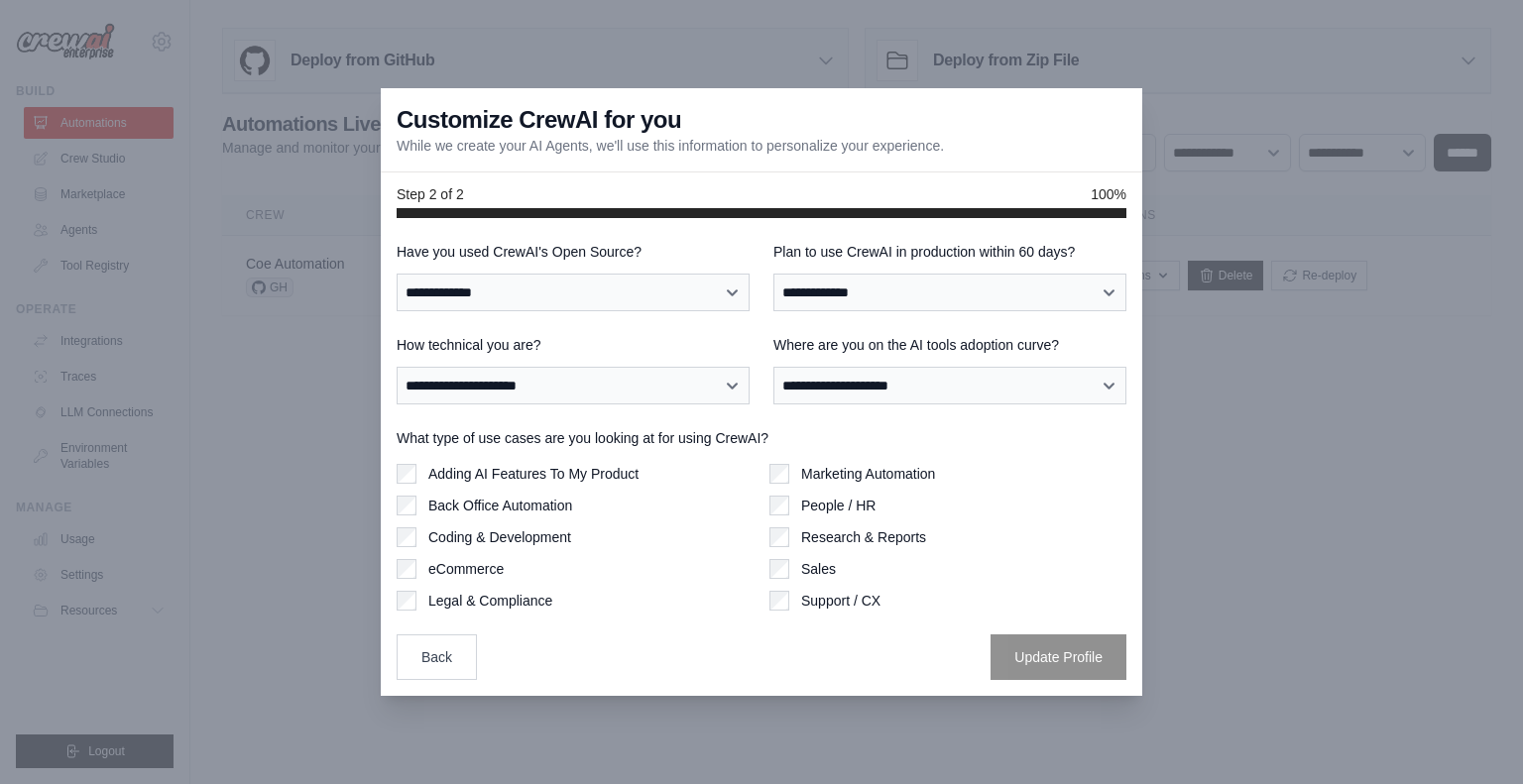 scroll, scrollTop: 0, scrollLeft: 0, axis: both 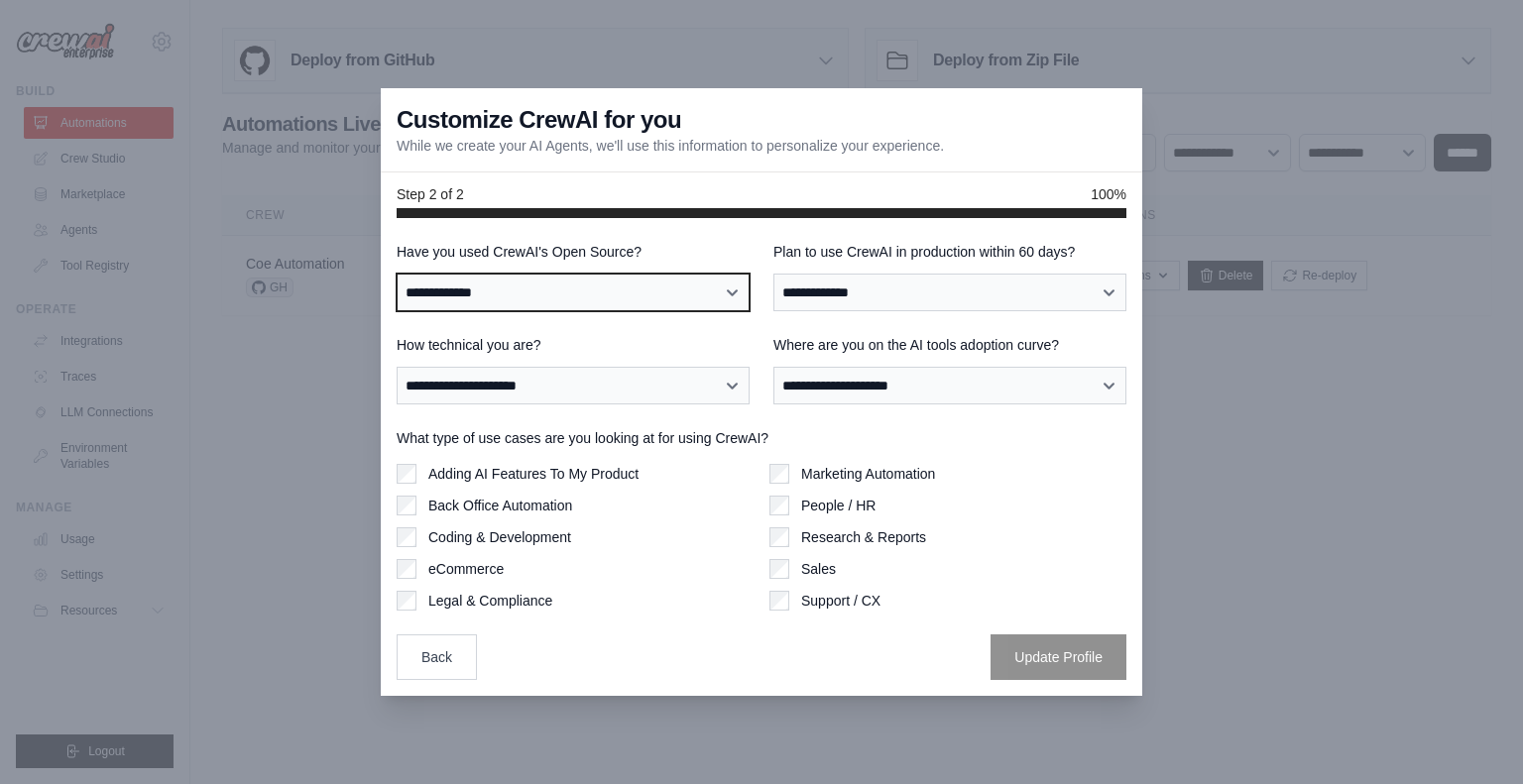 click on "**********" at bounding box center [573, 292] 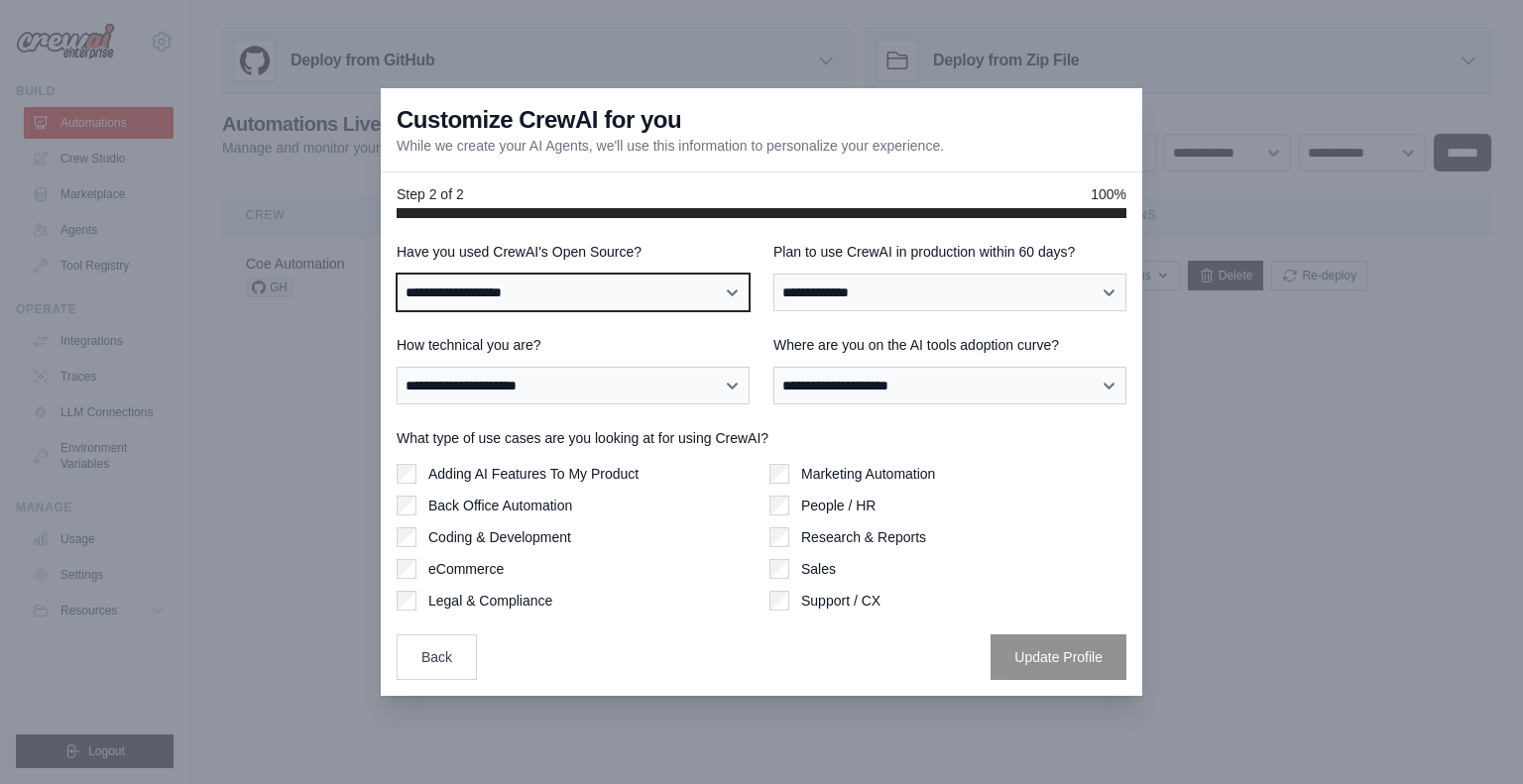 click on "**********" at bounding box center [573, 292] 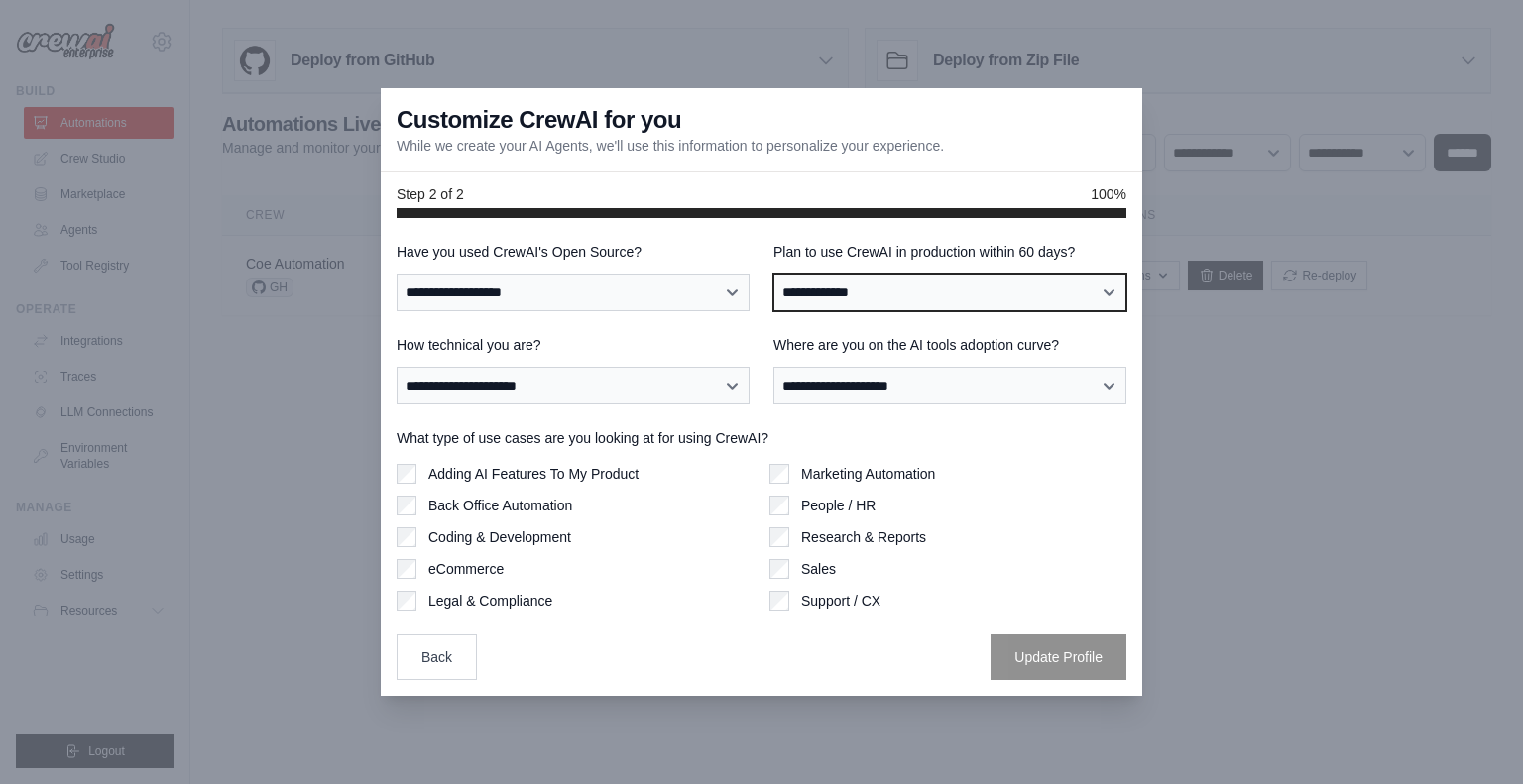 click on "**********" at bounding box center [950, 292] 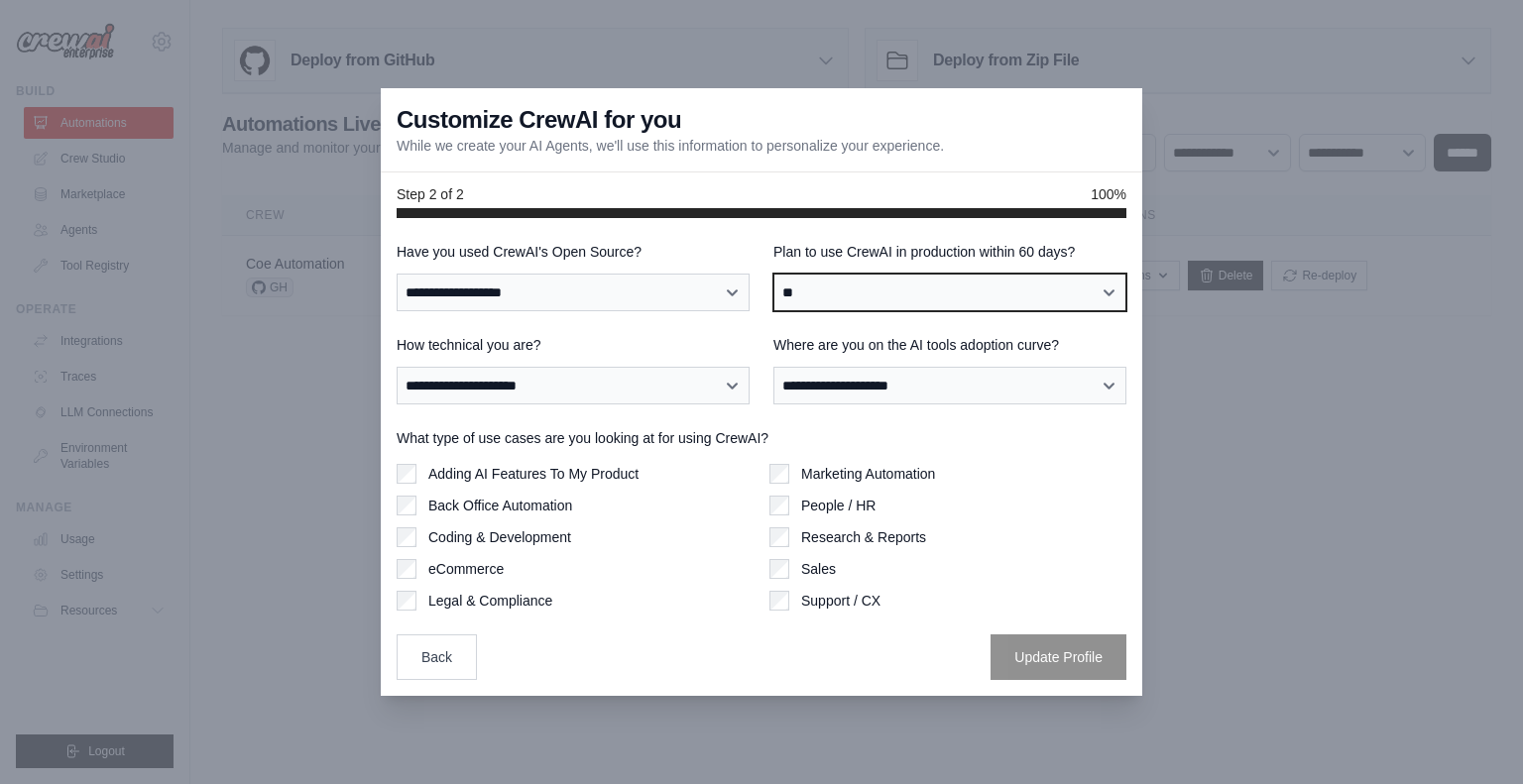 click on "**********" at bounding box center (950, 292) 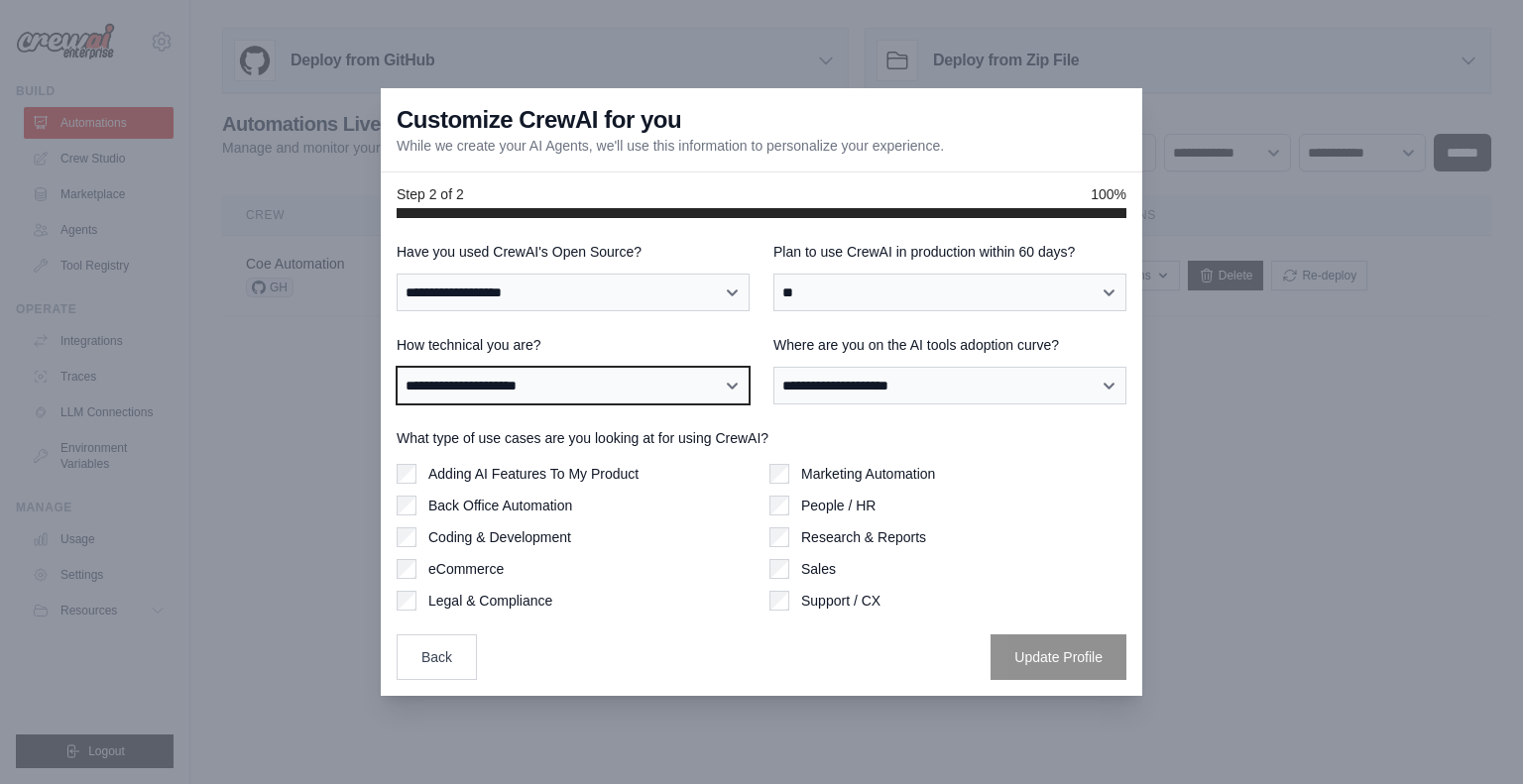 click on "**********" at bounding box center (573, 386) 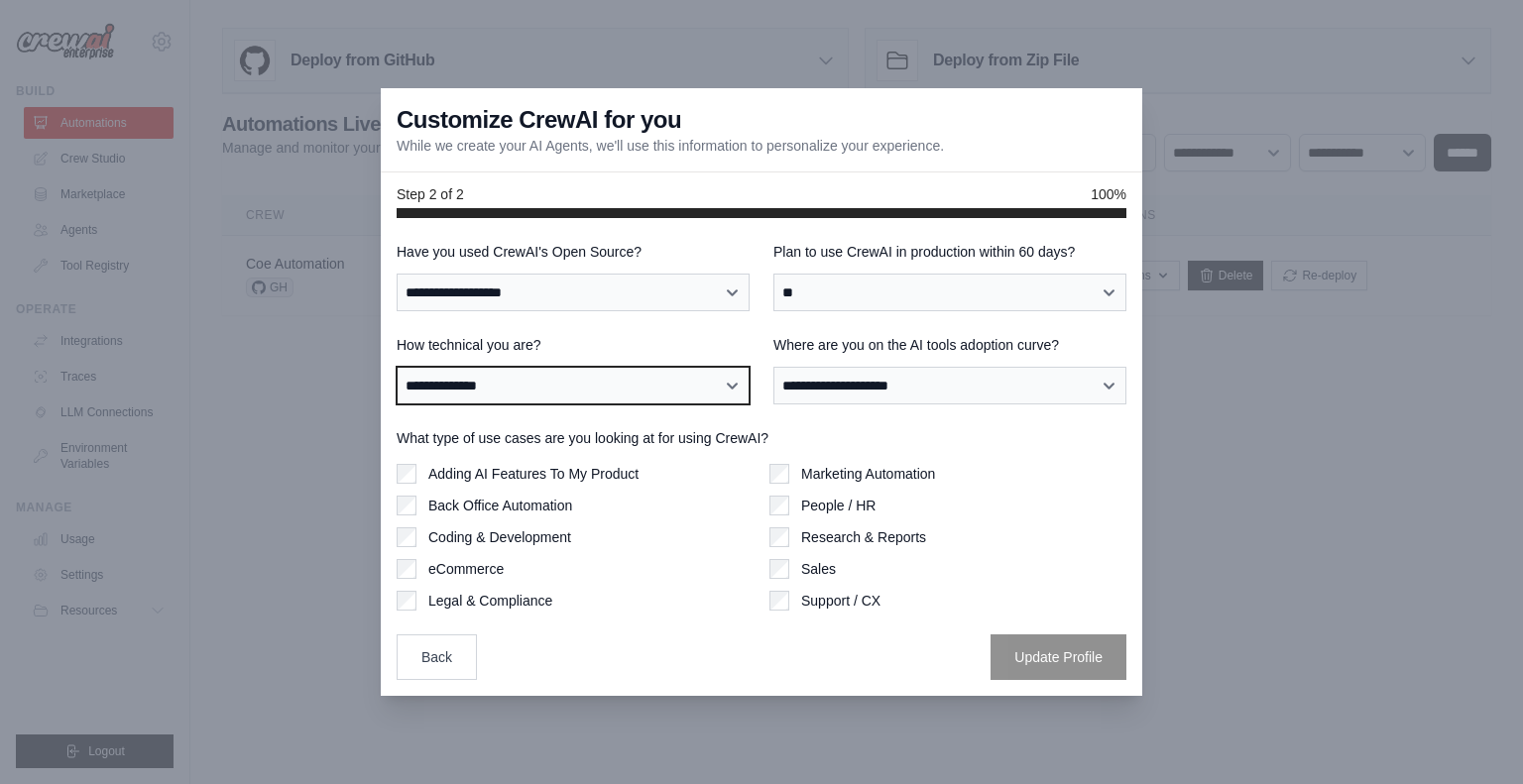 click on "**********" at bounding box center [573, 386] 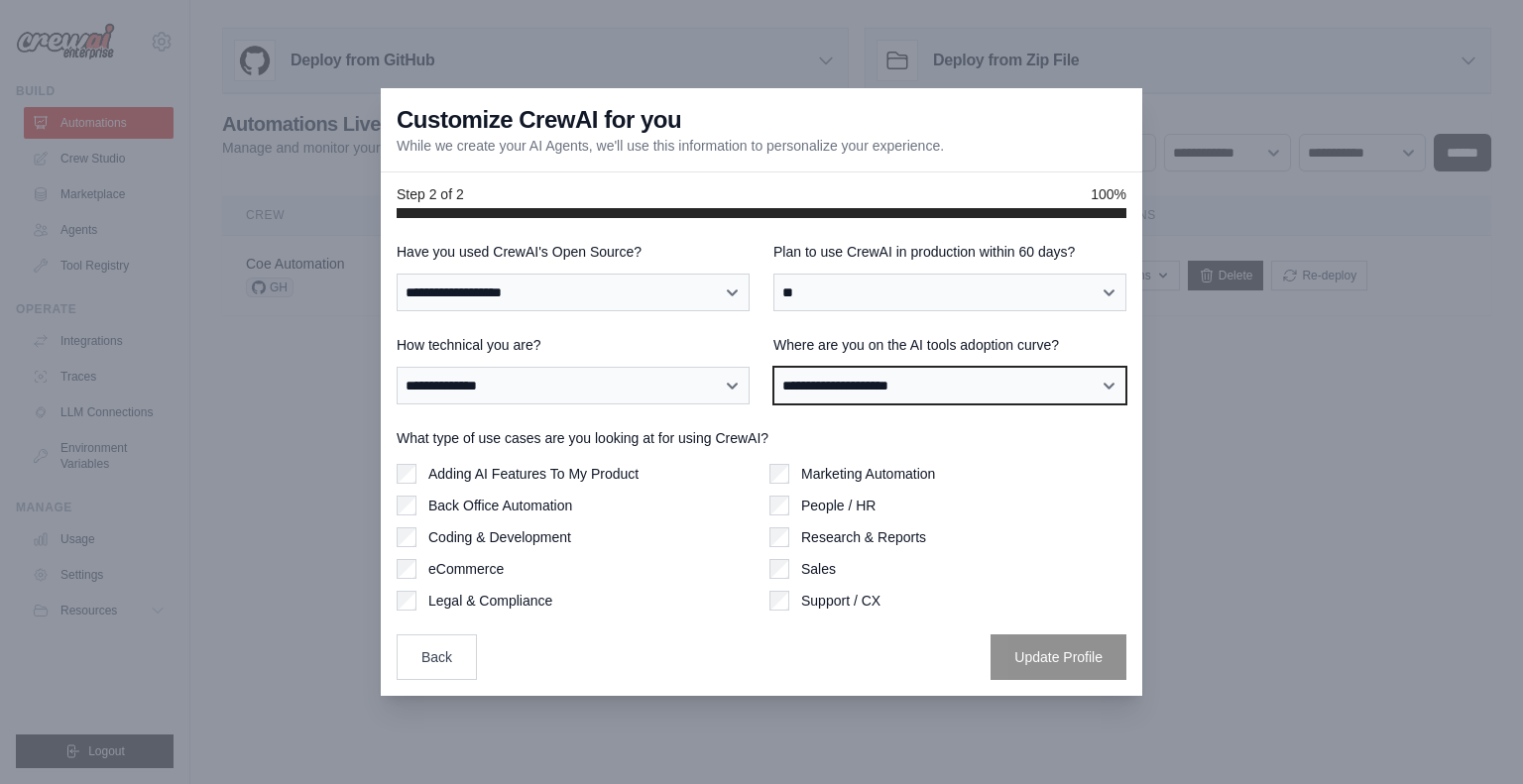 click on "**********" at bounding box center [950, 386] 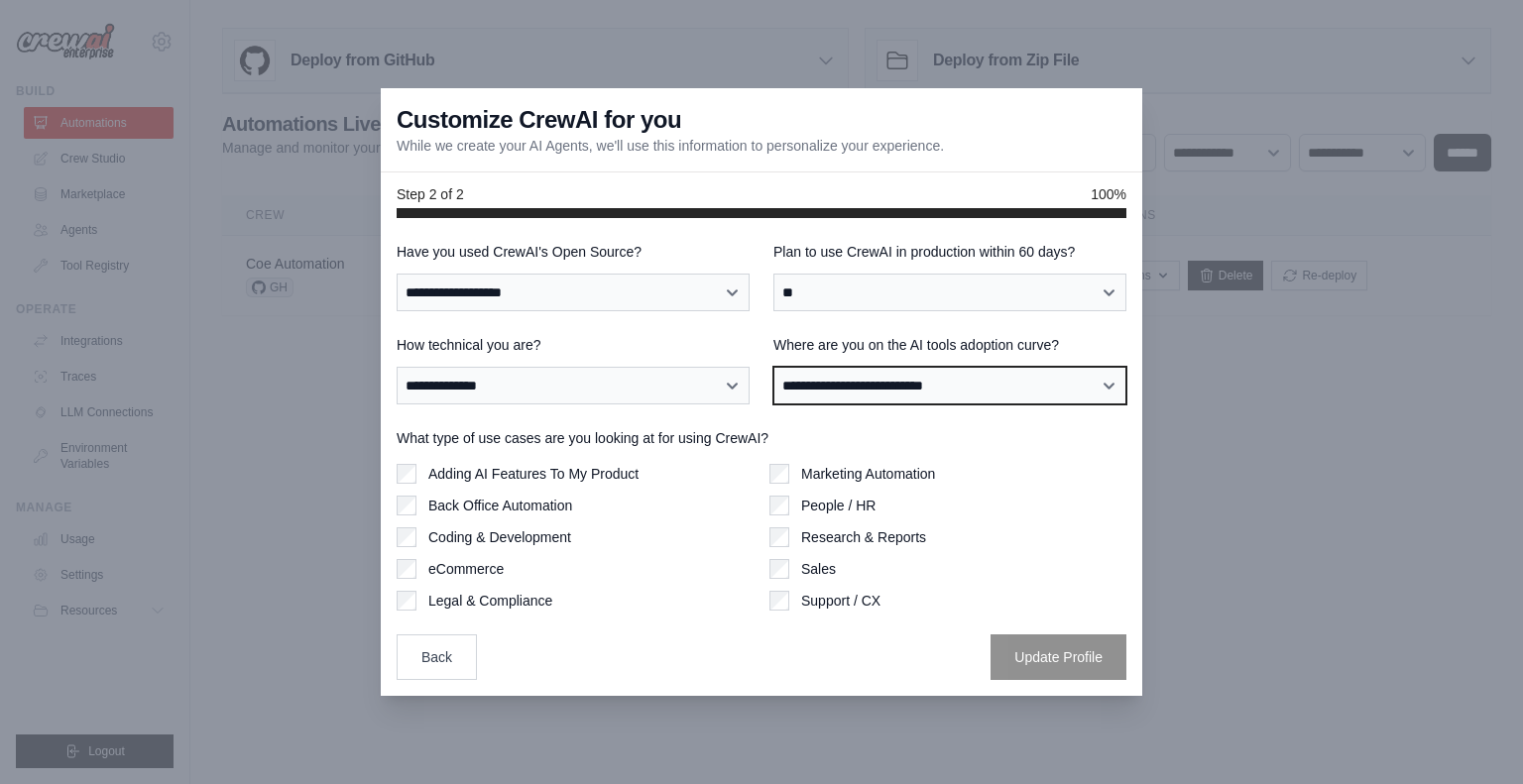 click on "**********" at bounding box center [950, 386] 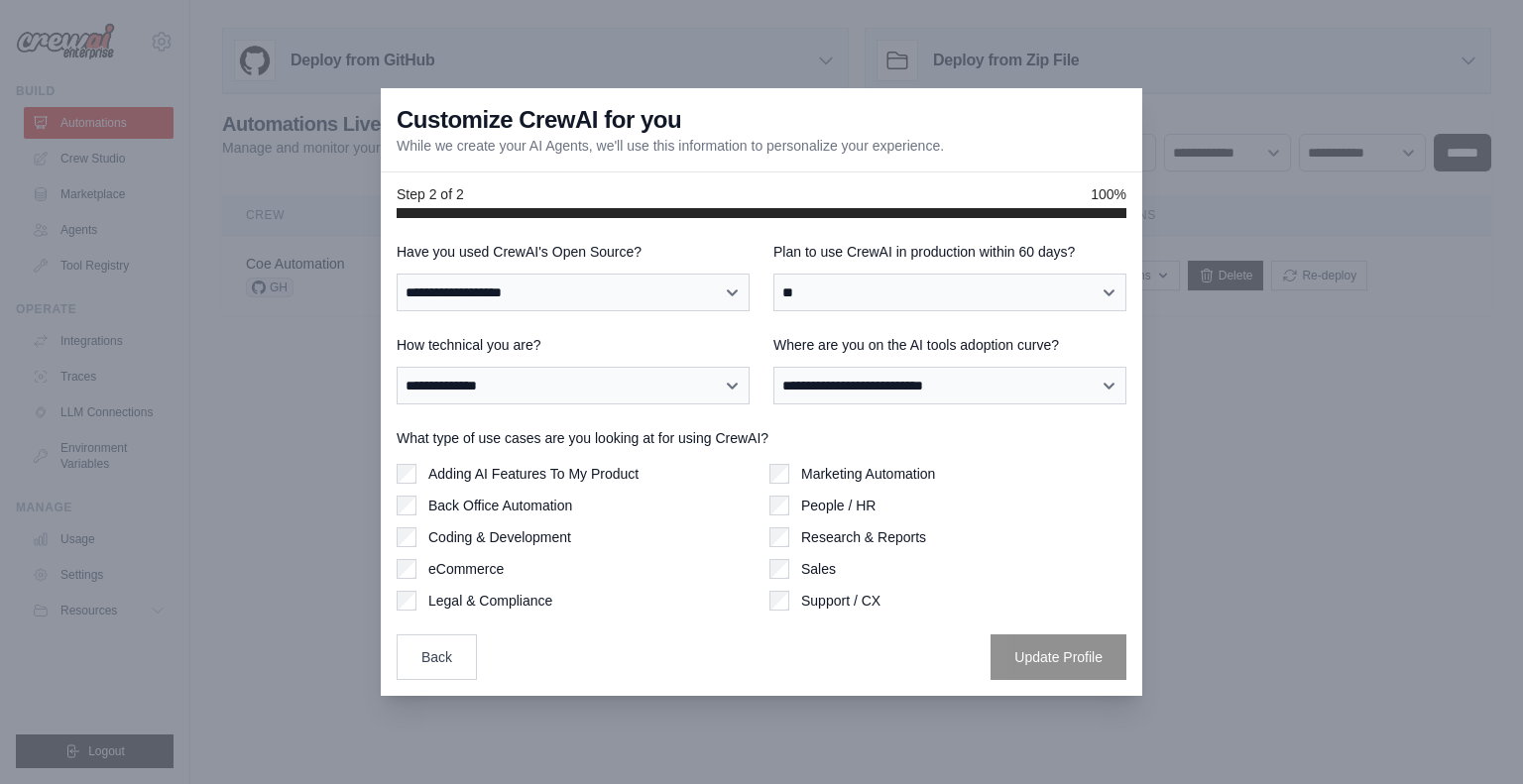 click on "Adding AI Features To My Product" at bounding box center [575, 474] 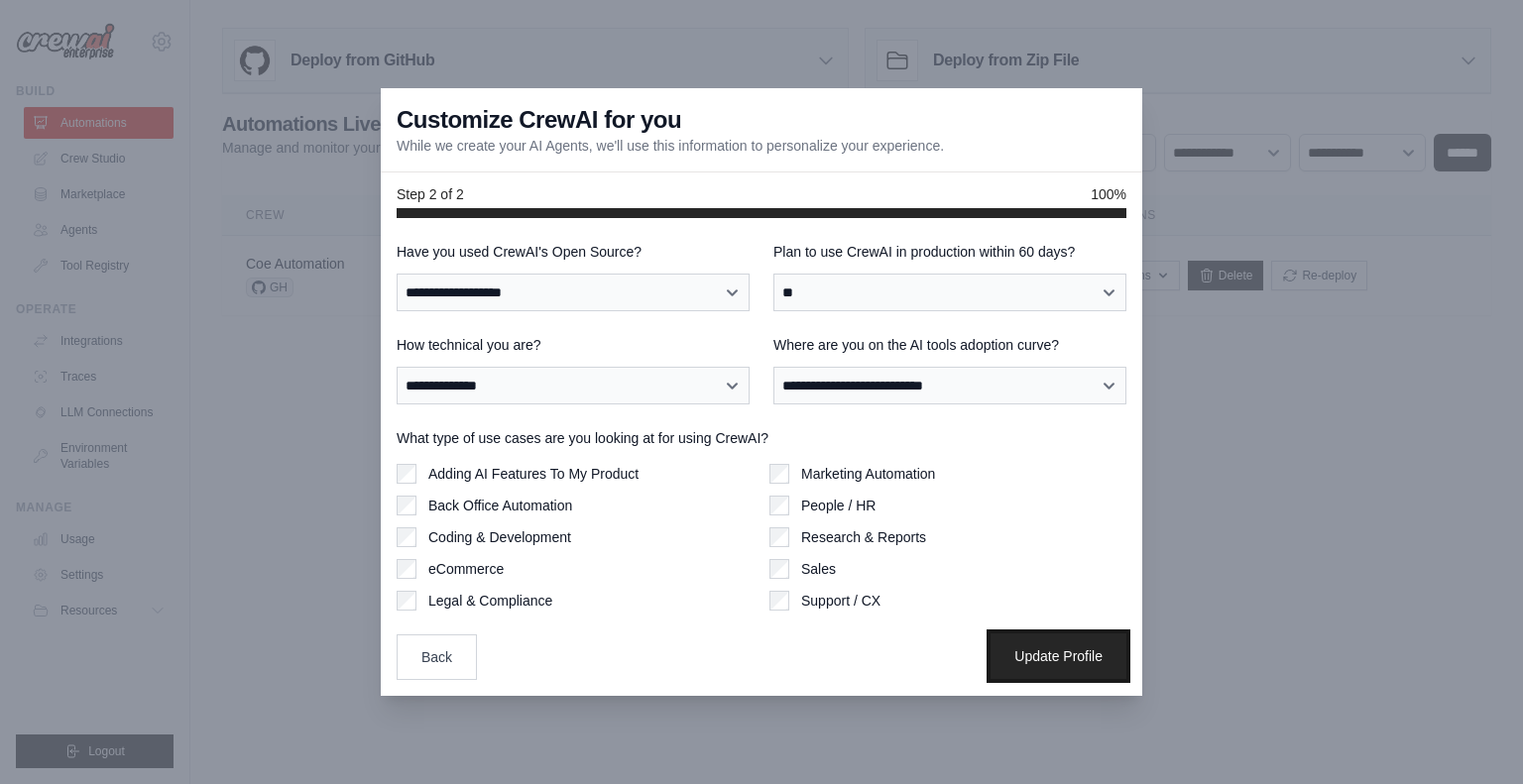 click on "Update Profile" at bounding box center [1058, 656] 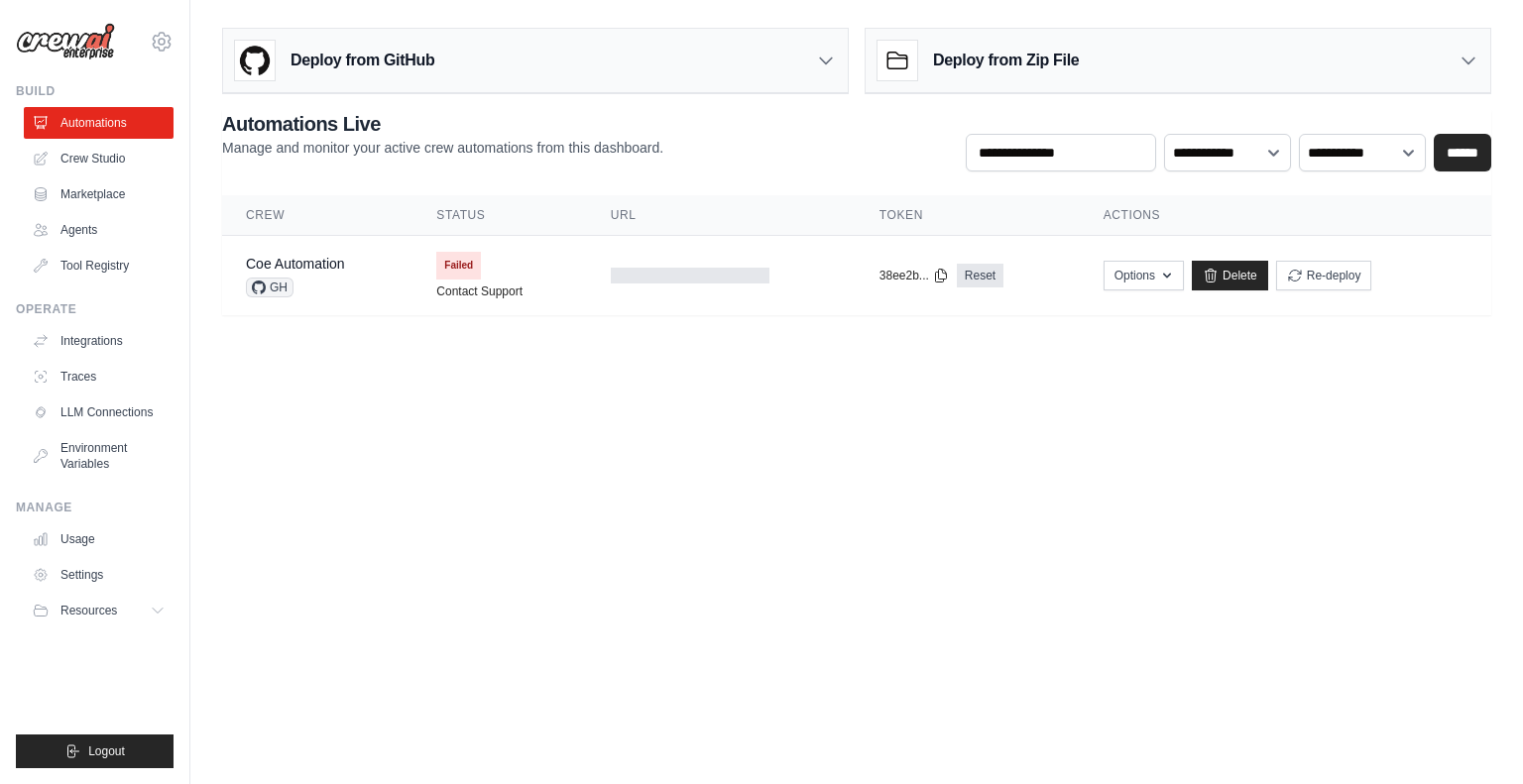 scroll, scrollTop: 0, scrollLeft: 0, axis: both 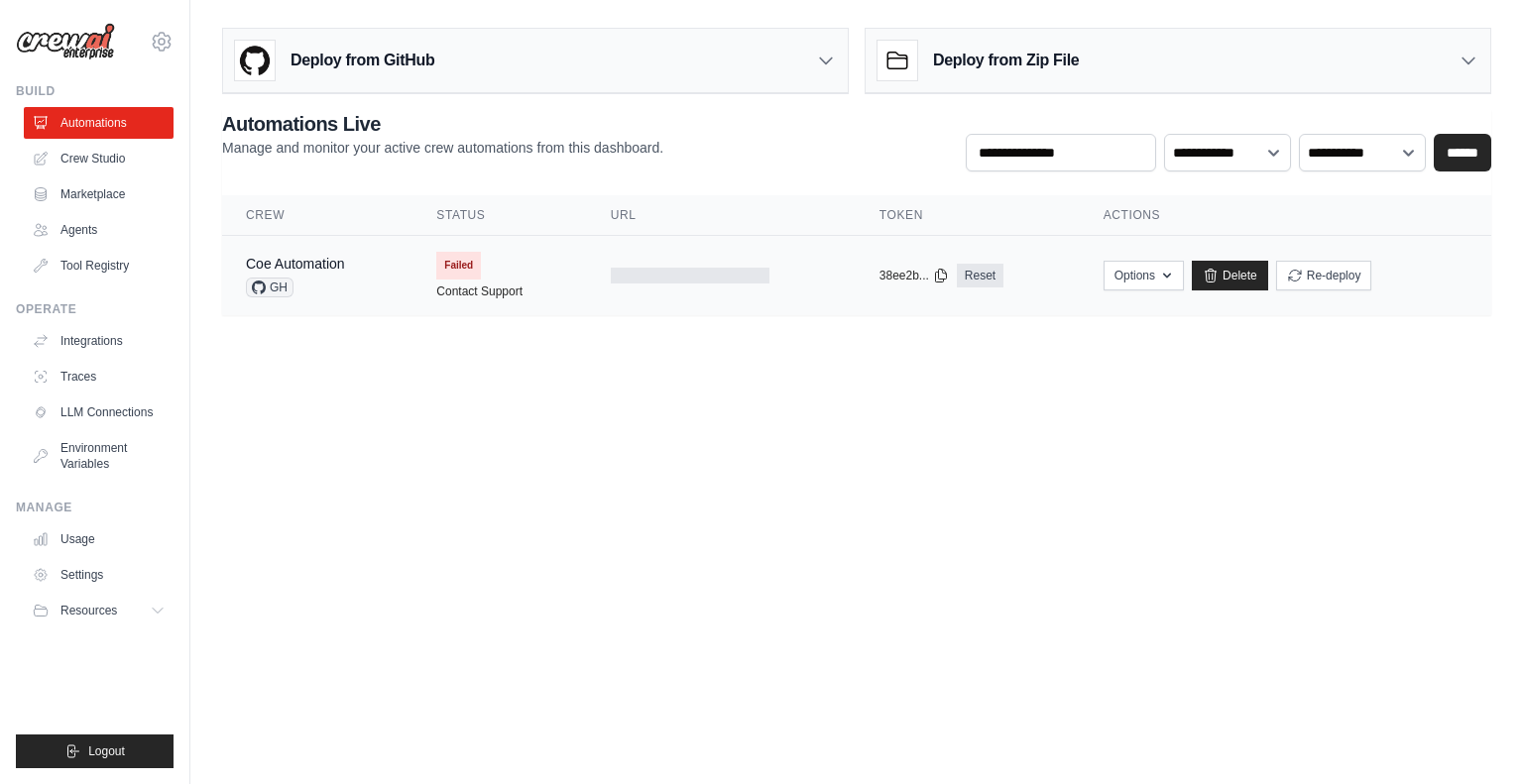 click on "GH" at bounding box center [270, 287] 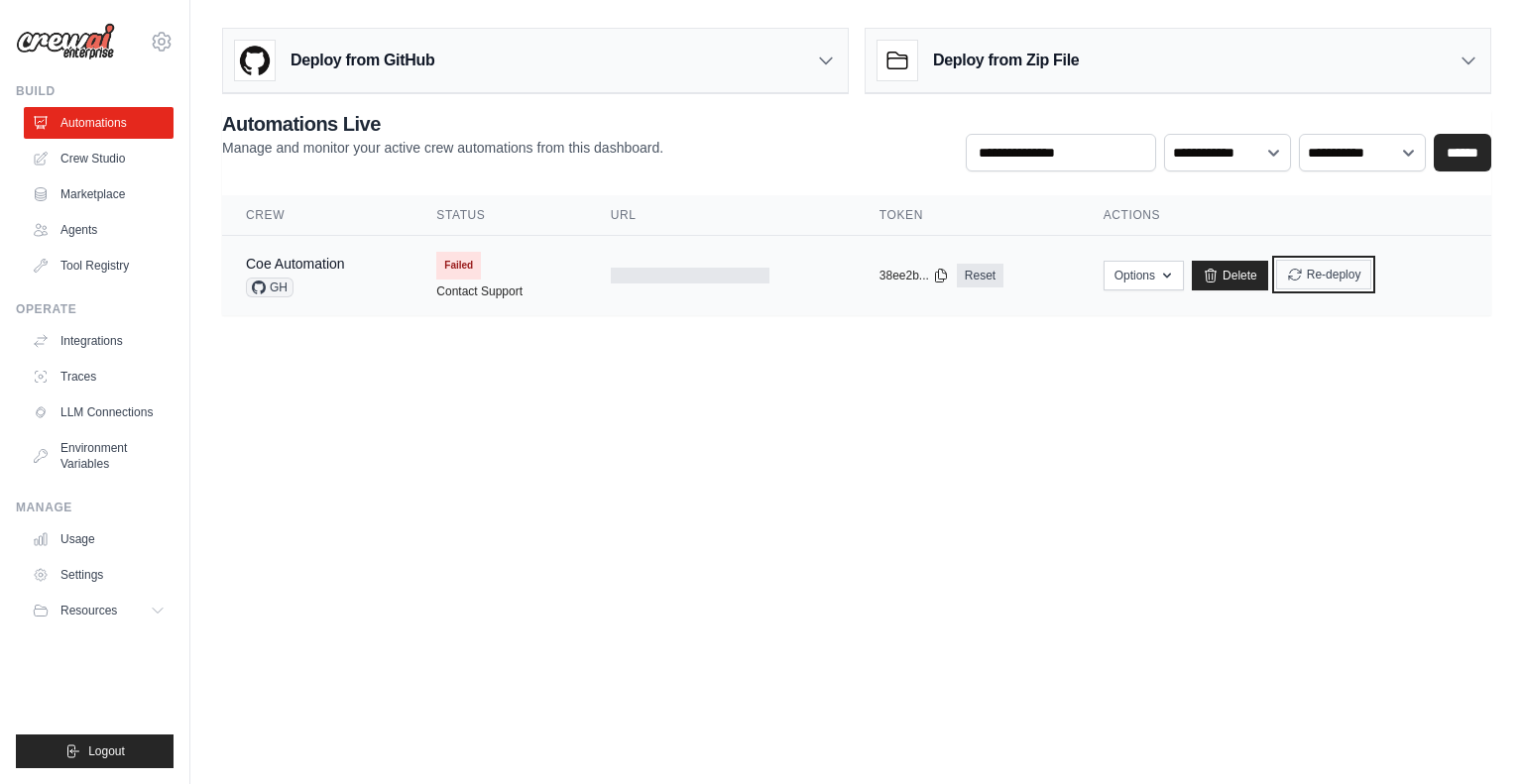 click on "Re-deploy" at bounding box center [1324, 275] 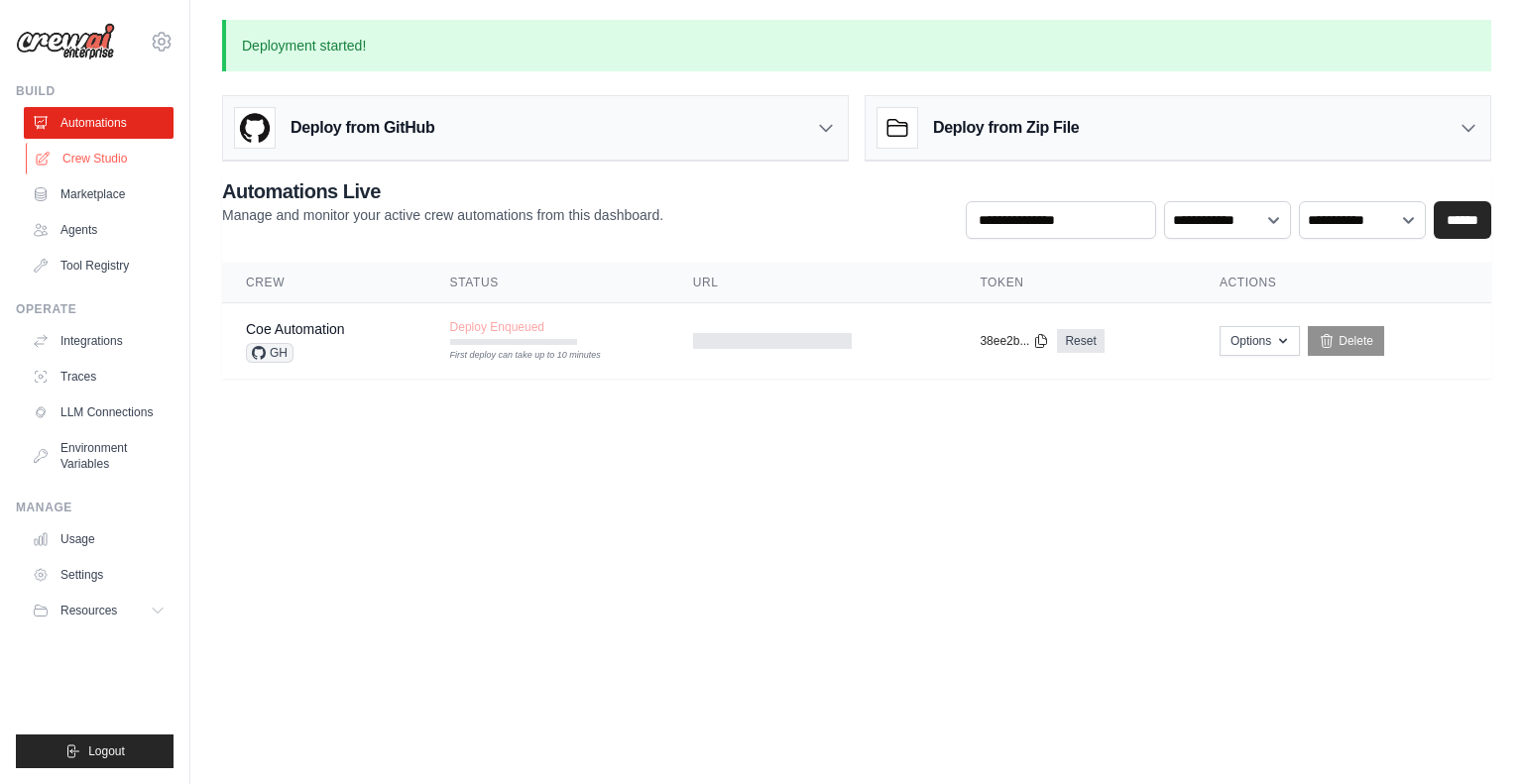 click on "Crew Studio" at bounding box center [100, 159] 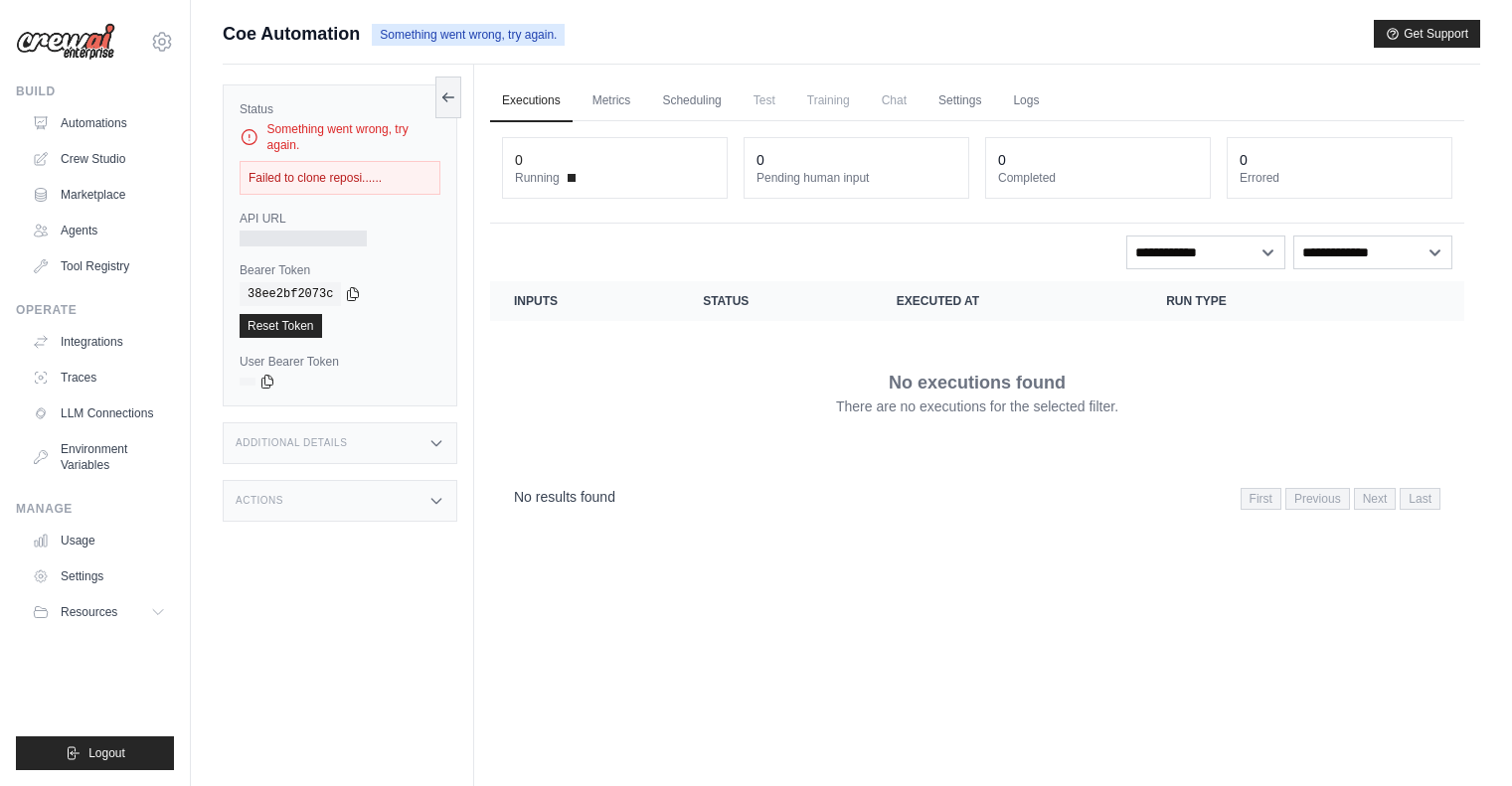 scroll, scrollTop: 0, scrollLeft: 0, axis: both 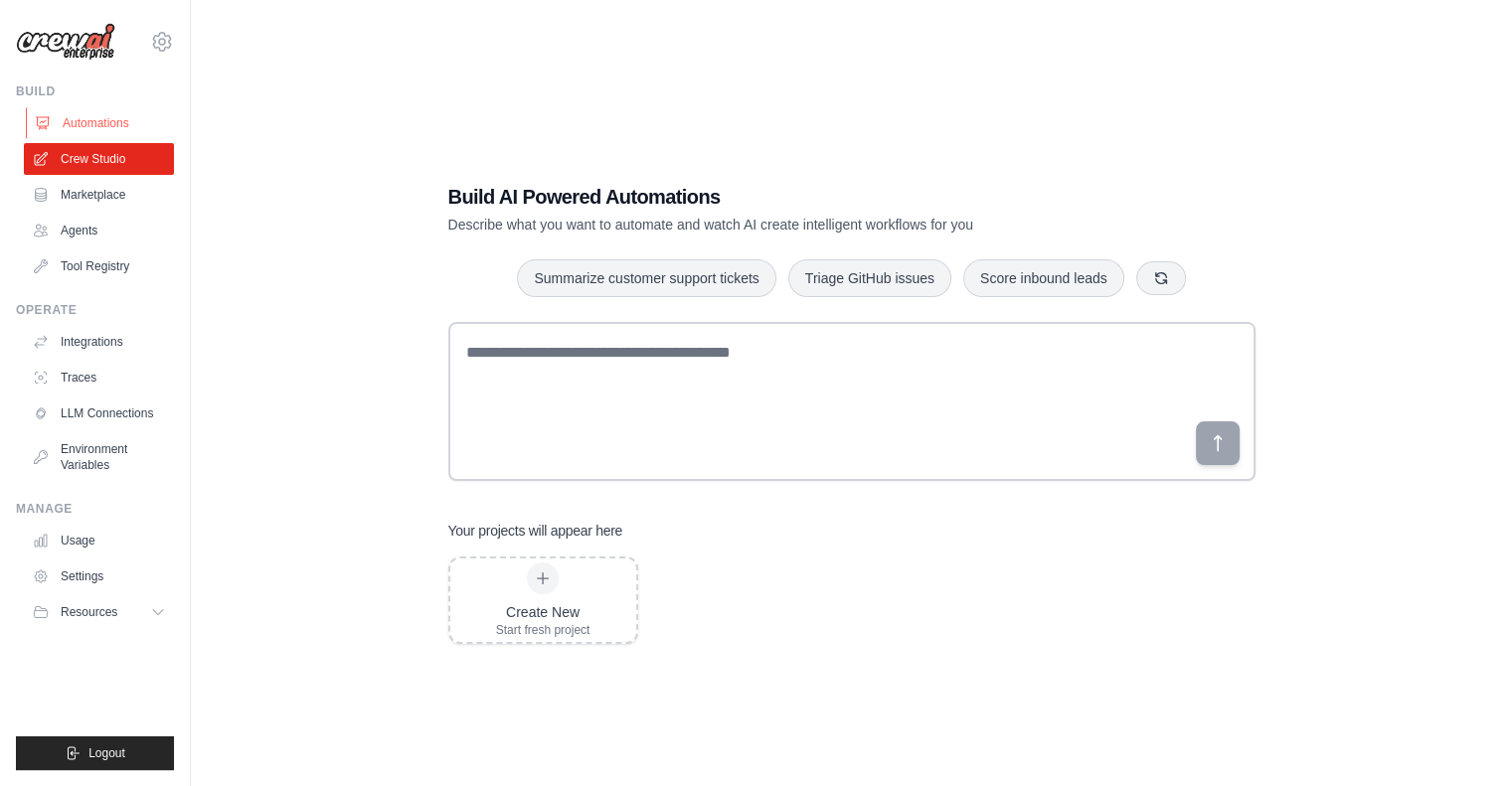 click on "Automations" at bounding box center (100, 123) 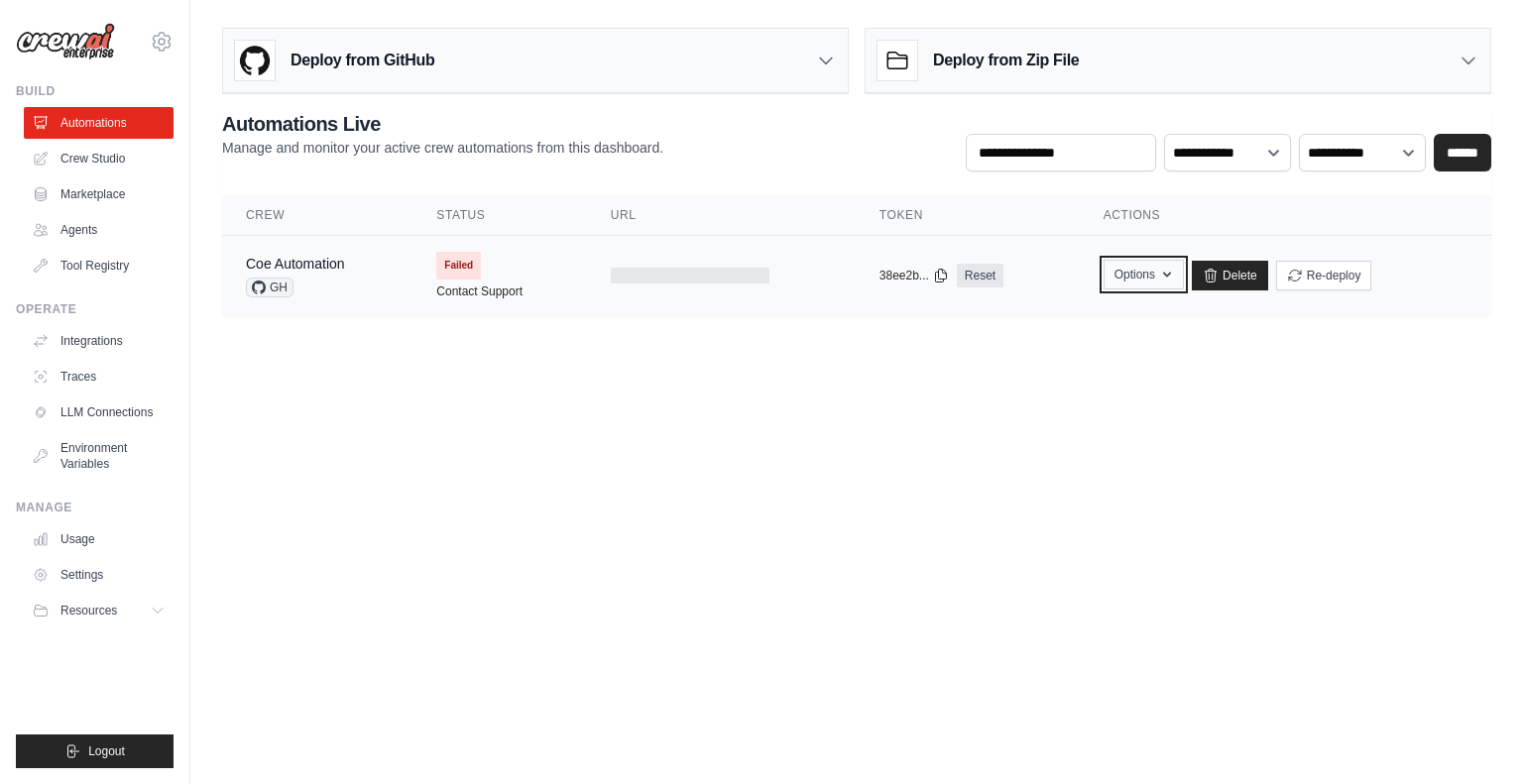 click on "Options" at bounding box center [1143, 275] 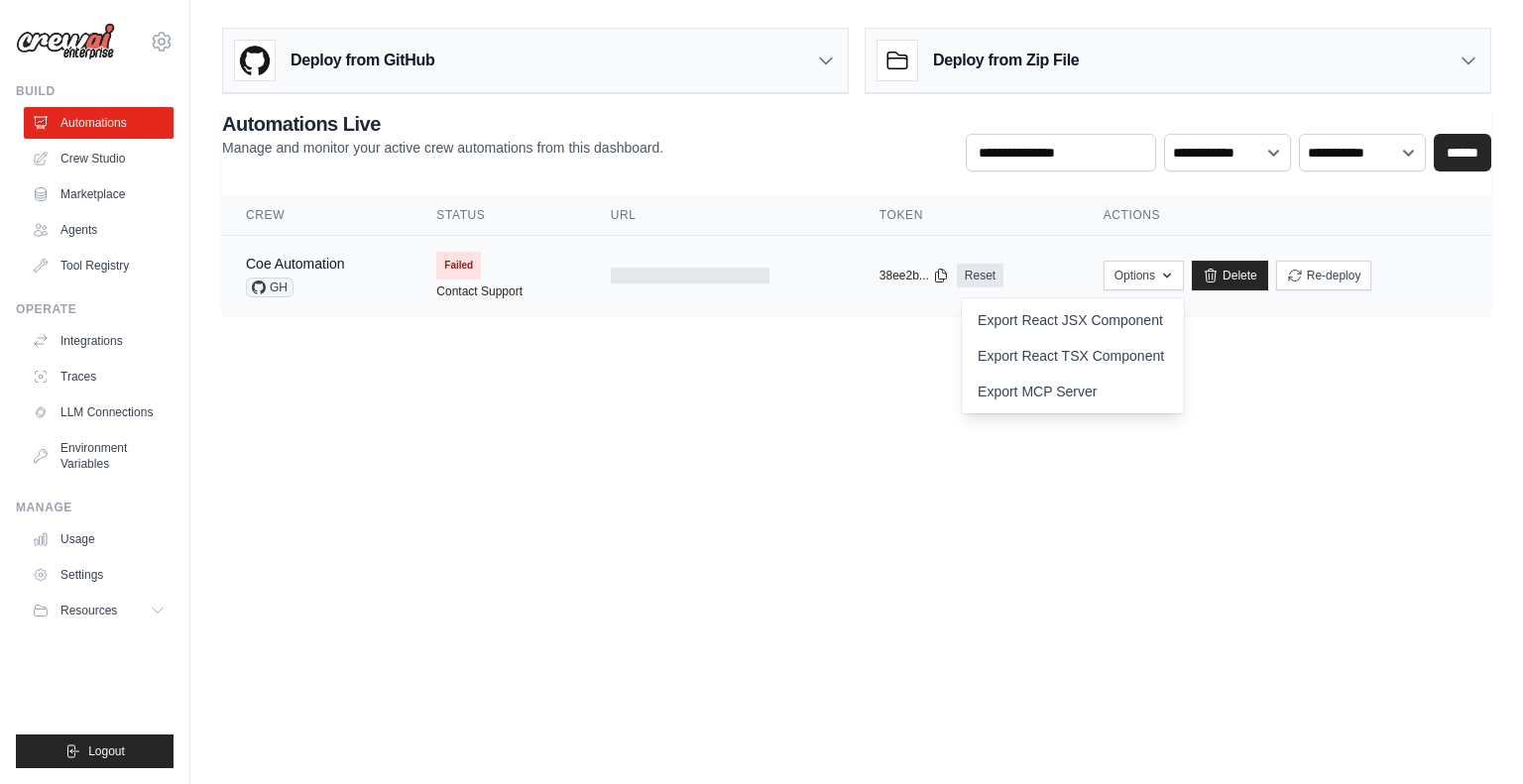 click at bounding box center (690, 276) 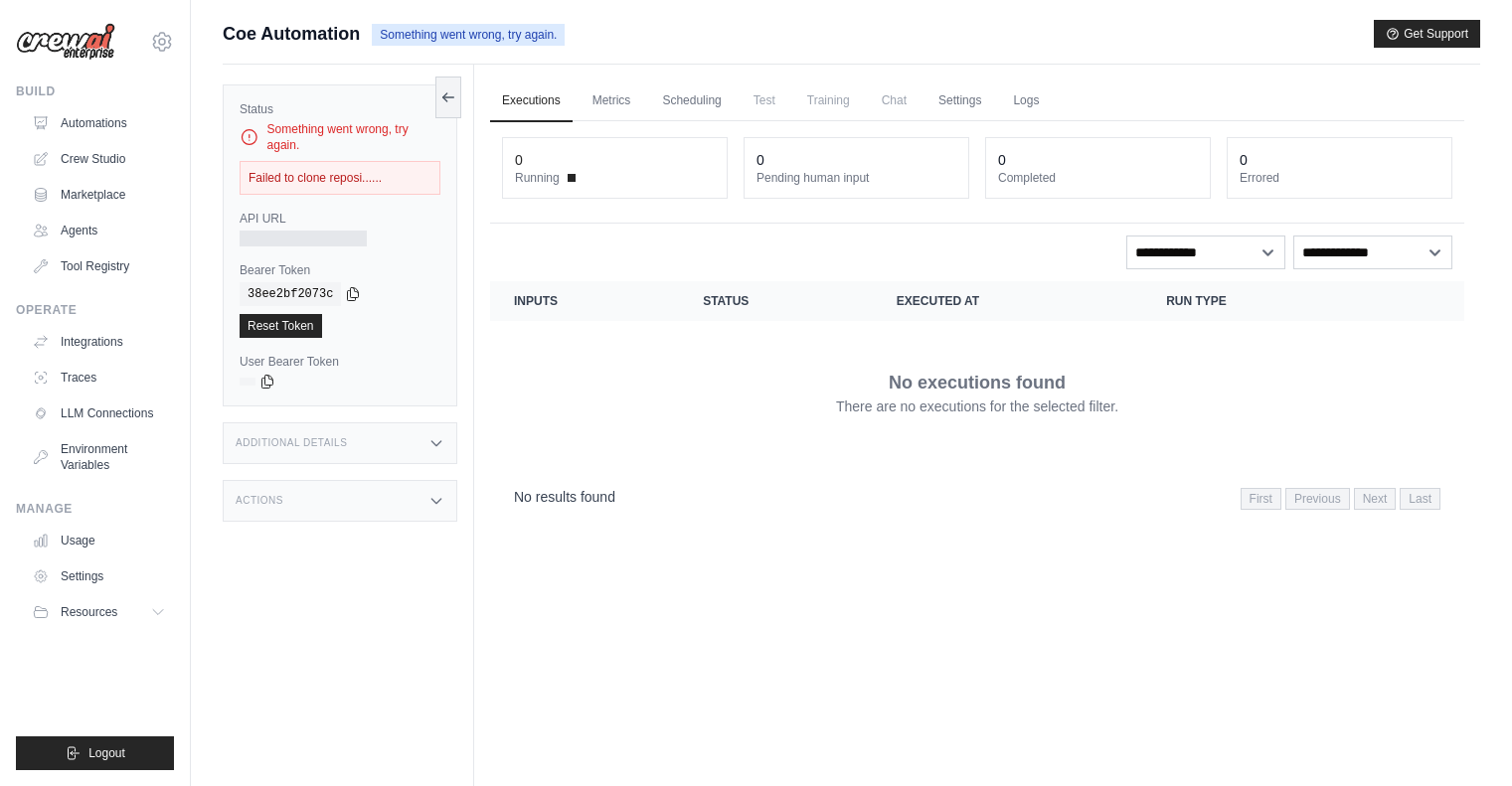 scroll, scrollTop: 0, scrollLeft: 0, axis: both 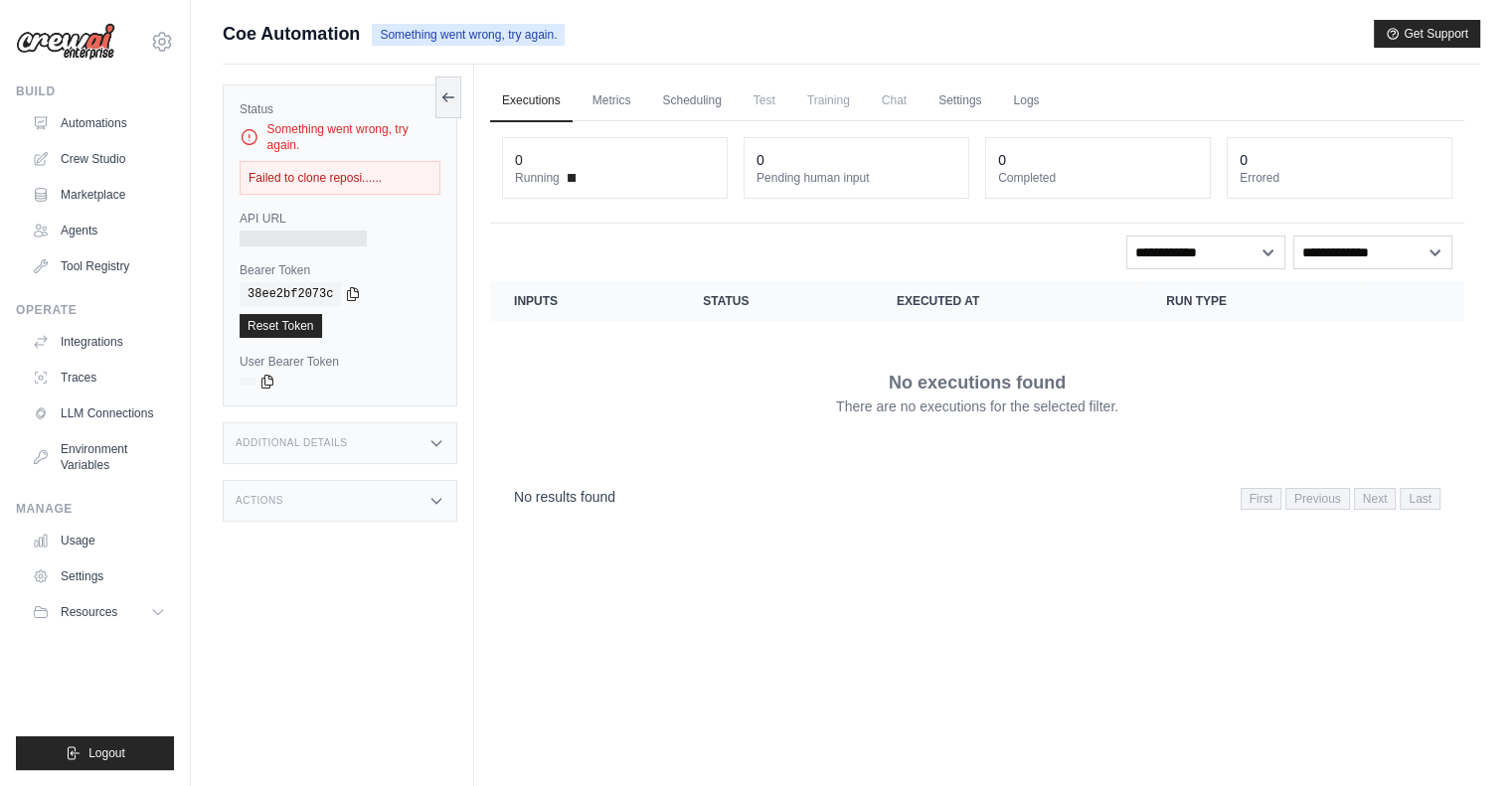 click on "Failed to clone reposi......" at bounding box center [340, 178] 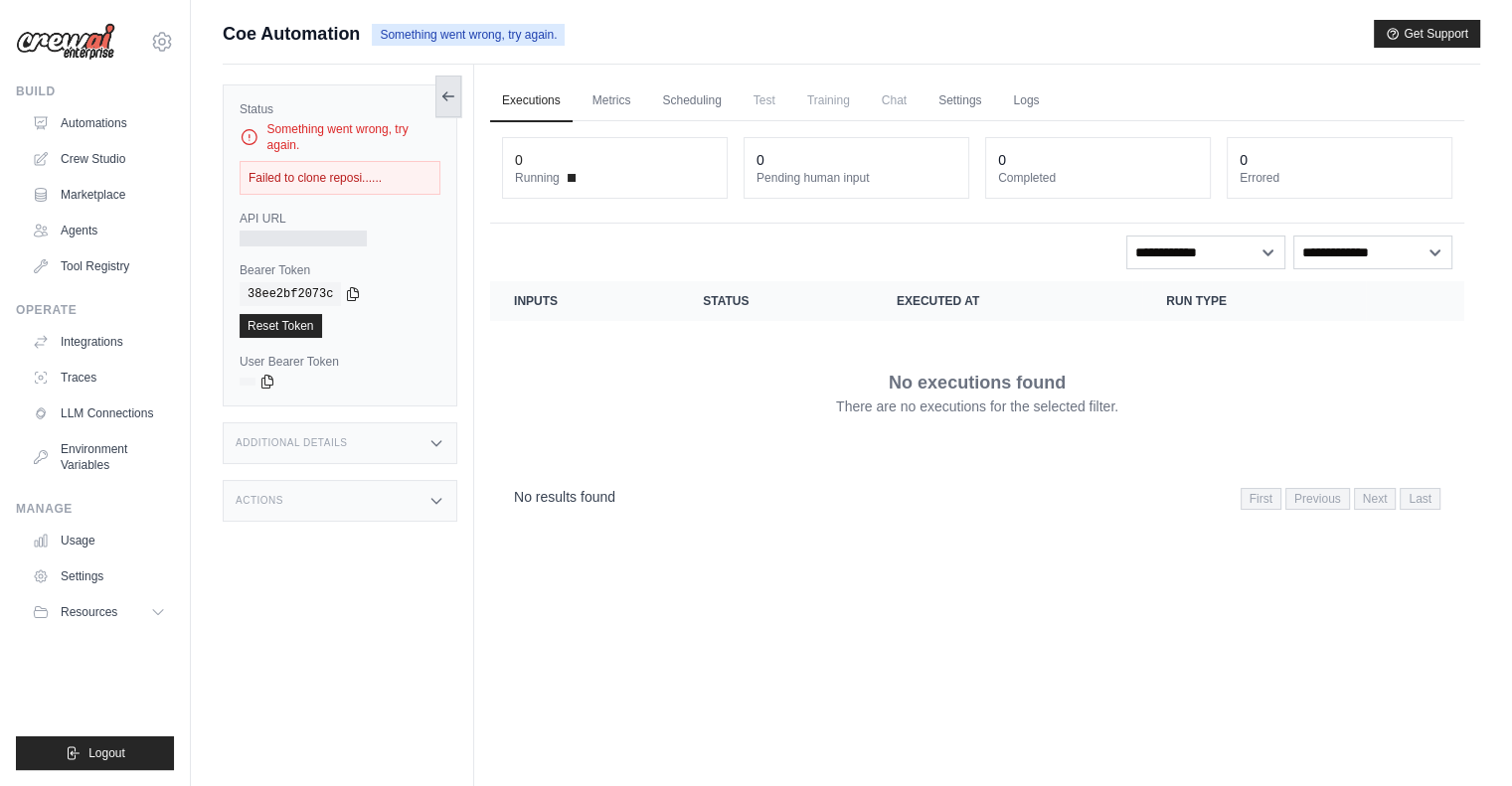 click at bounding box center (448, 96) 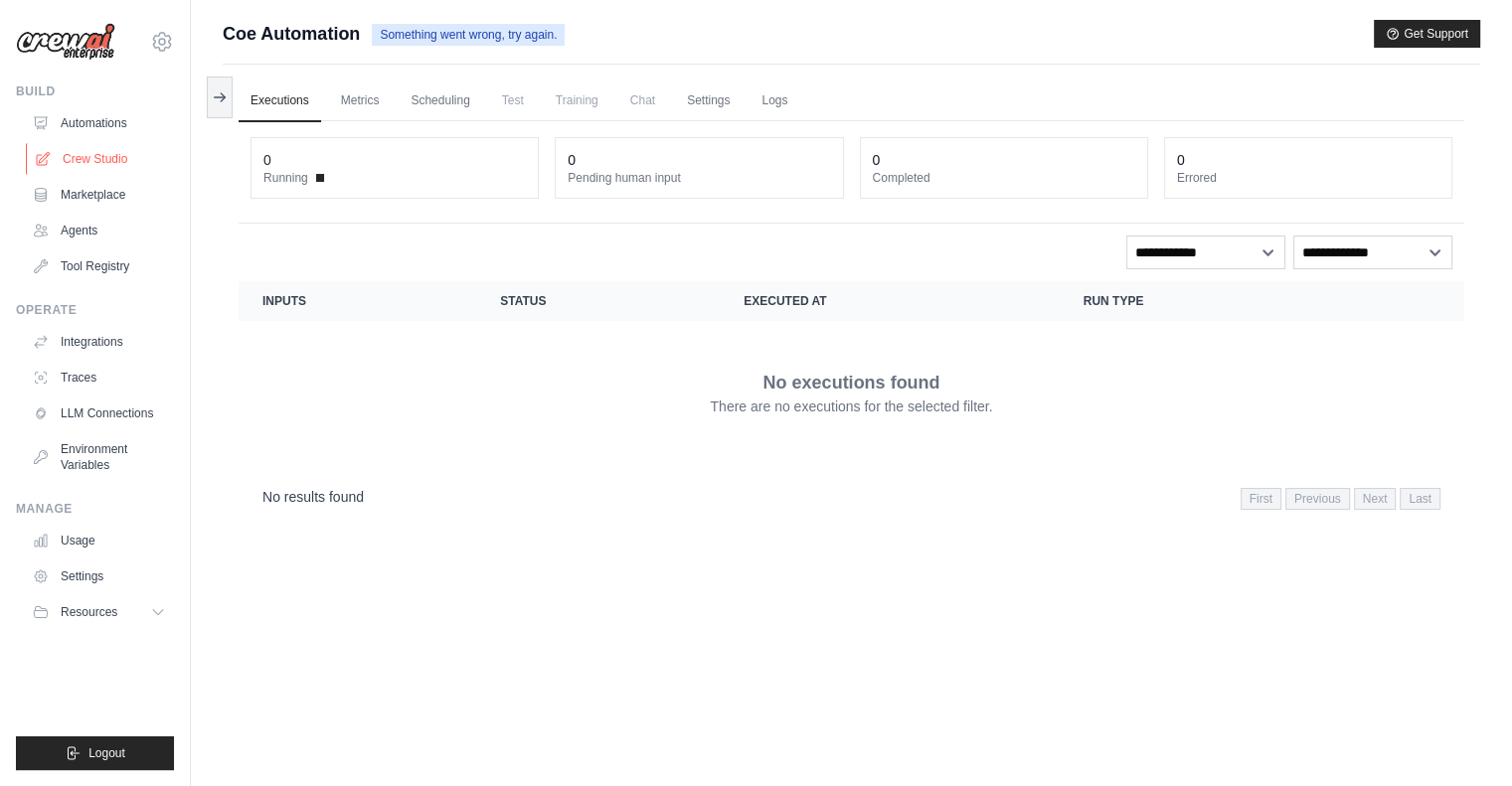click on "Crew Studio" at bounding box center [100, 159] 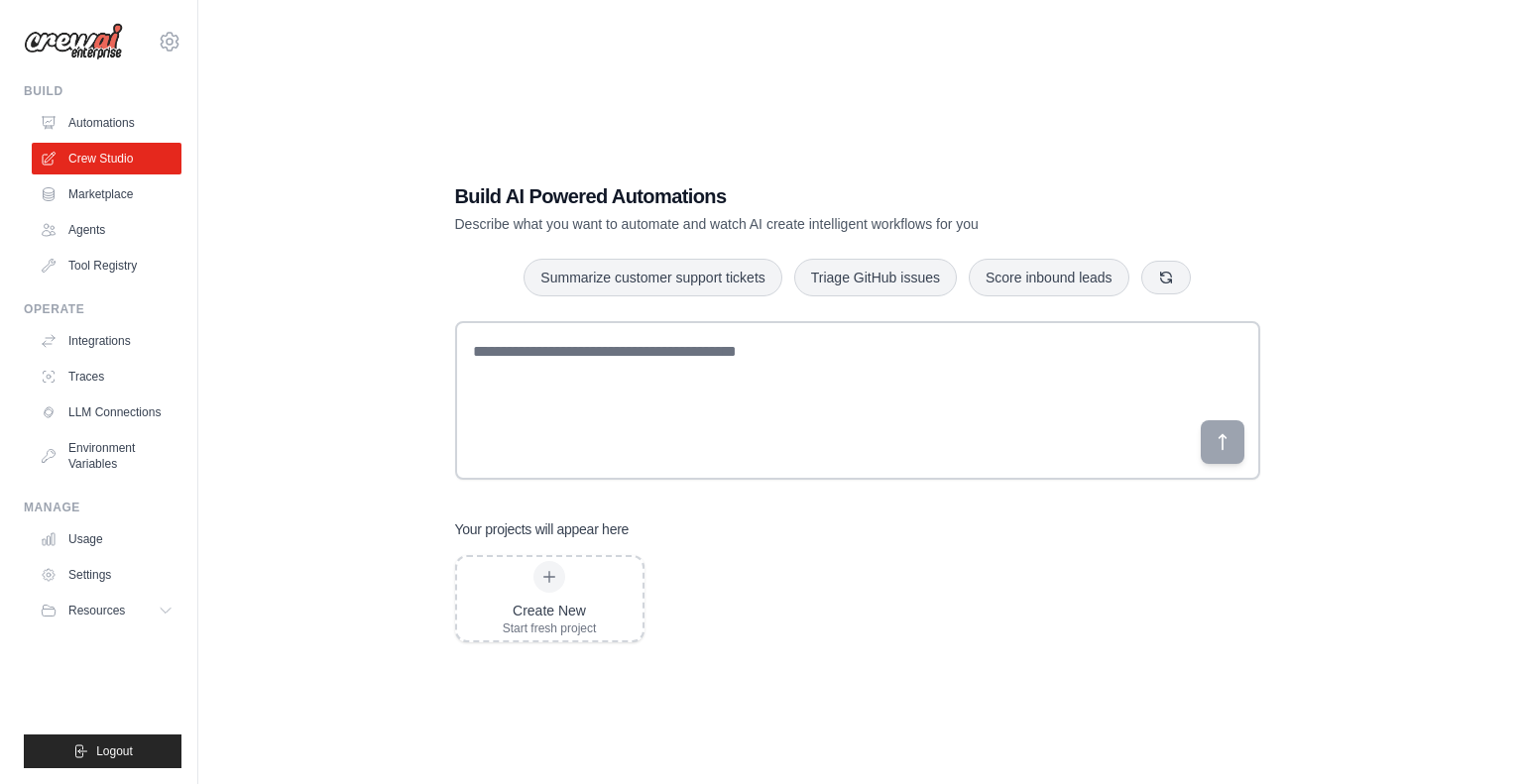 scroll, scrollTop: 0, scrollLeft: 0, axis: both 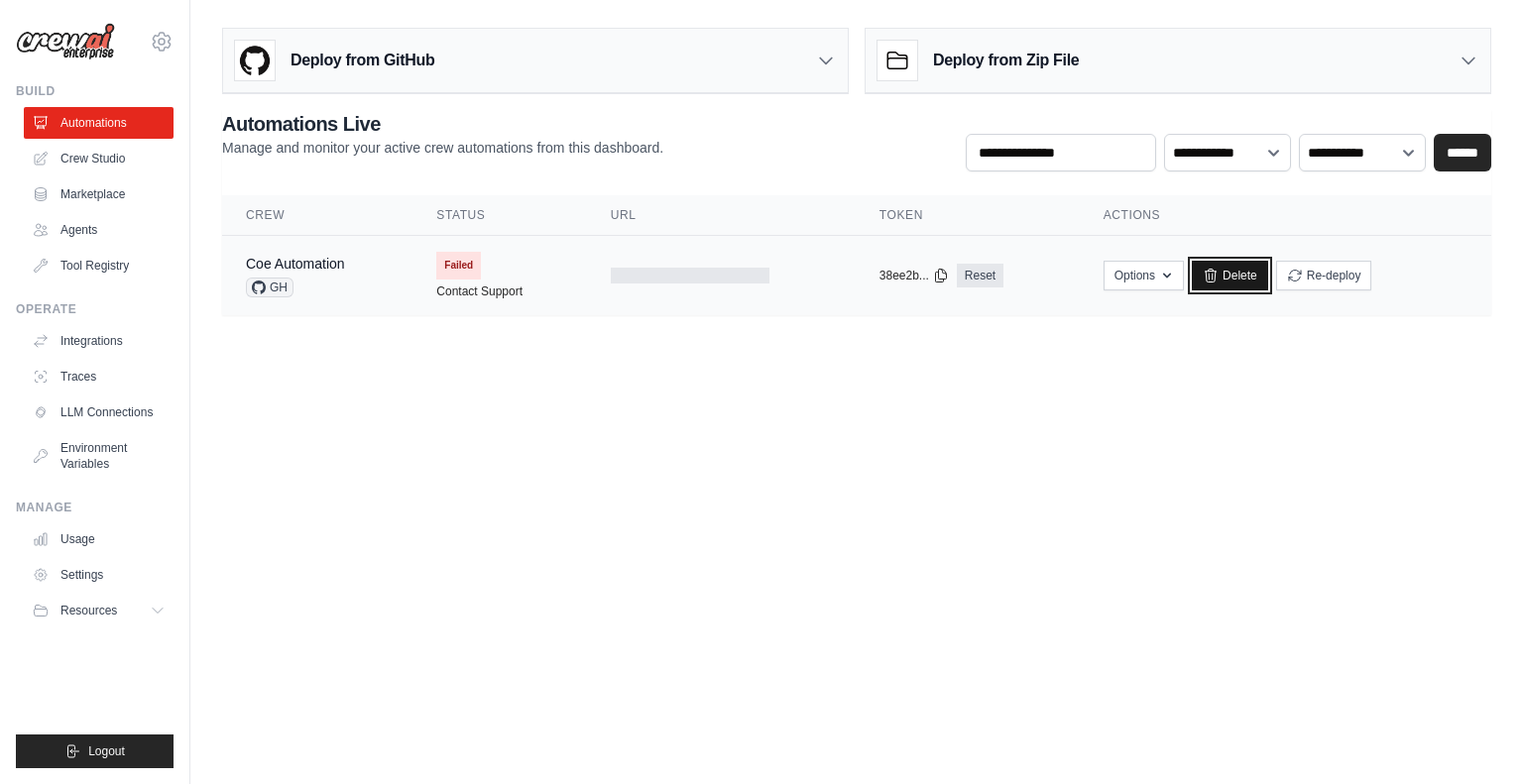 click on "Delete" at bounding box center [1230, 276] 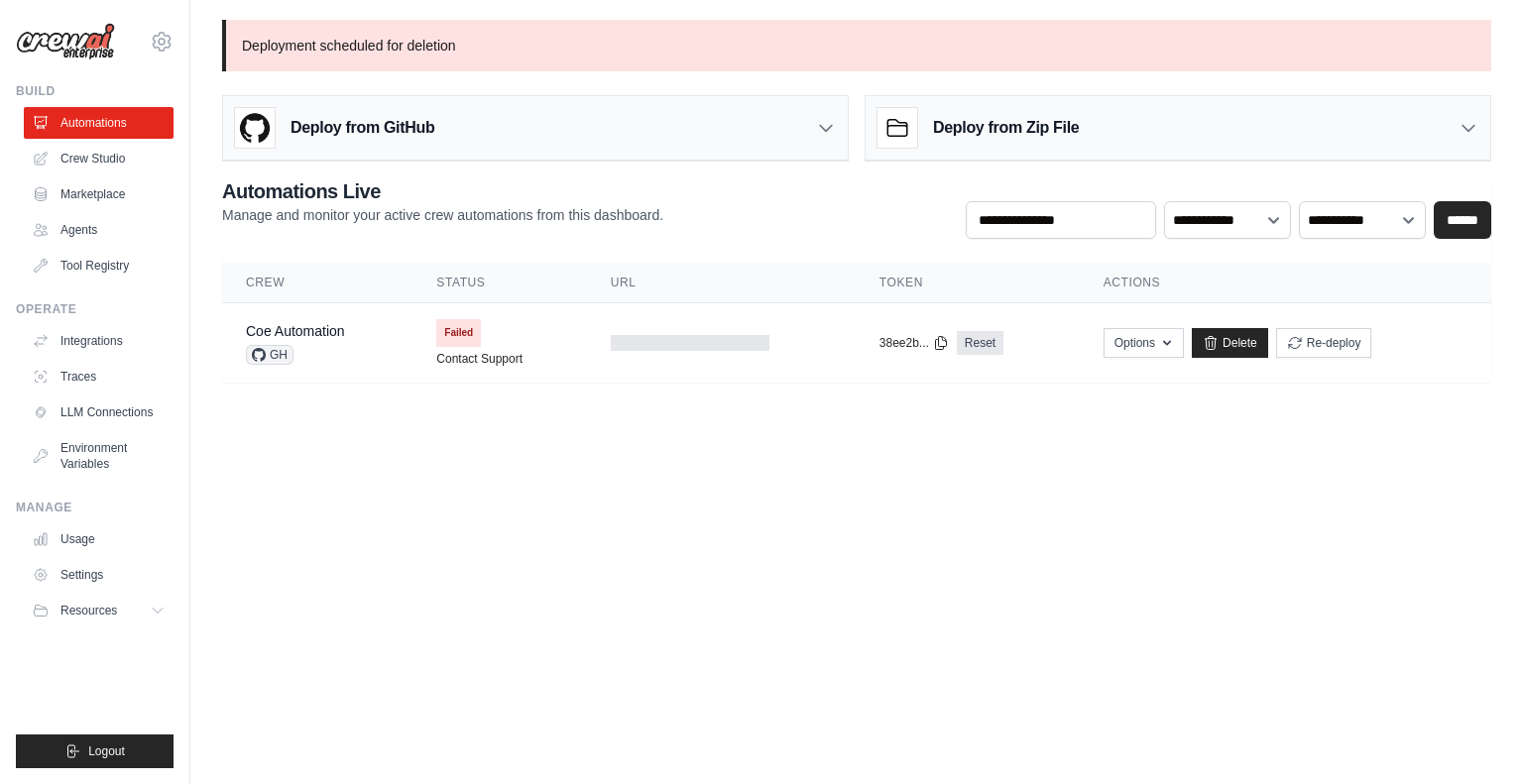 scroll, scrollTop: 0, scrollLeft: 0, axis: both 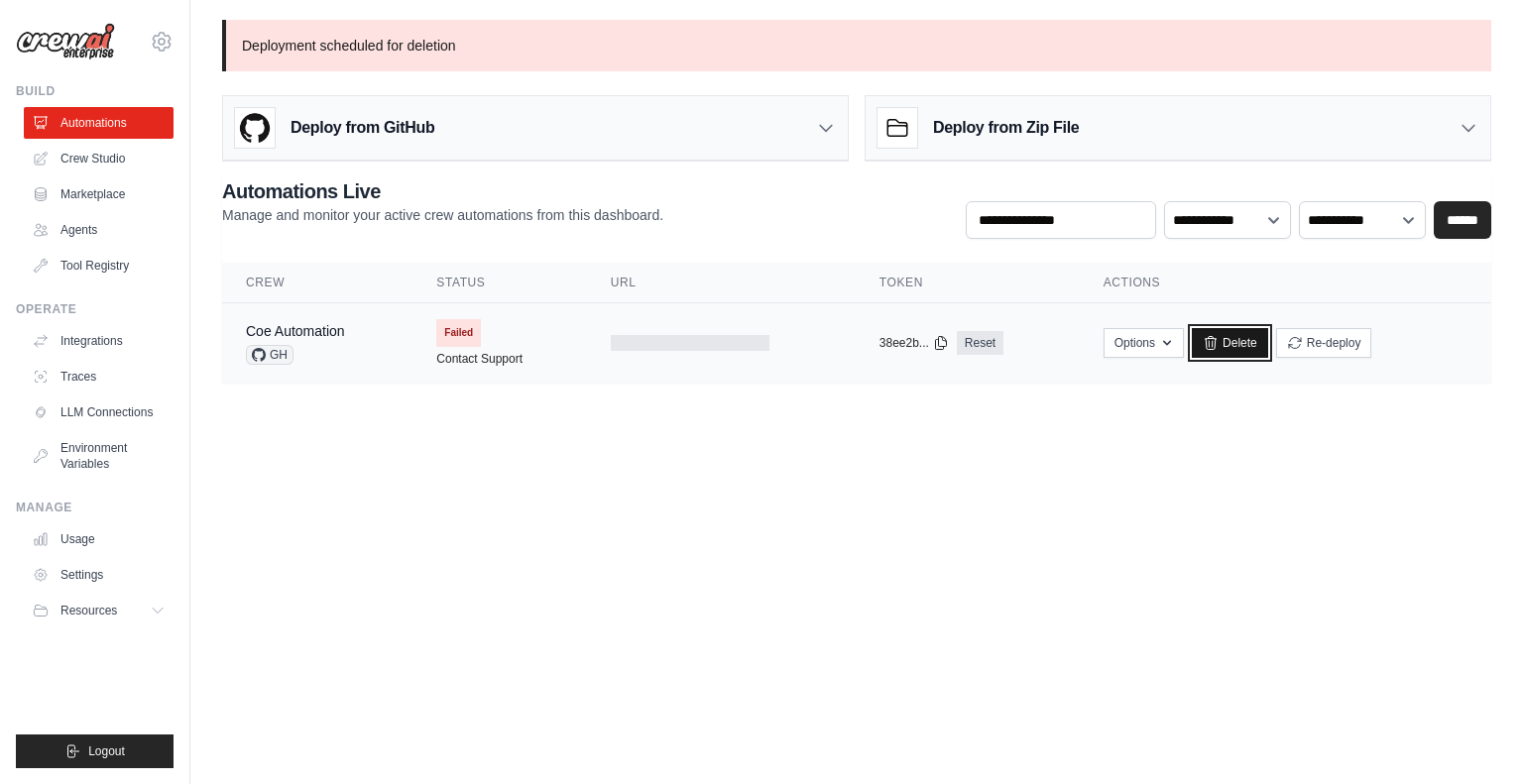 click on "Delete" at bounding box center (1230, 343) 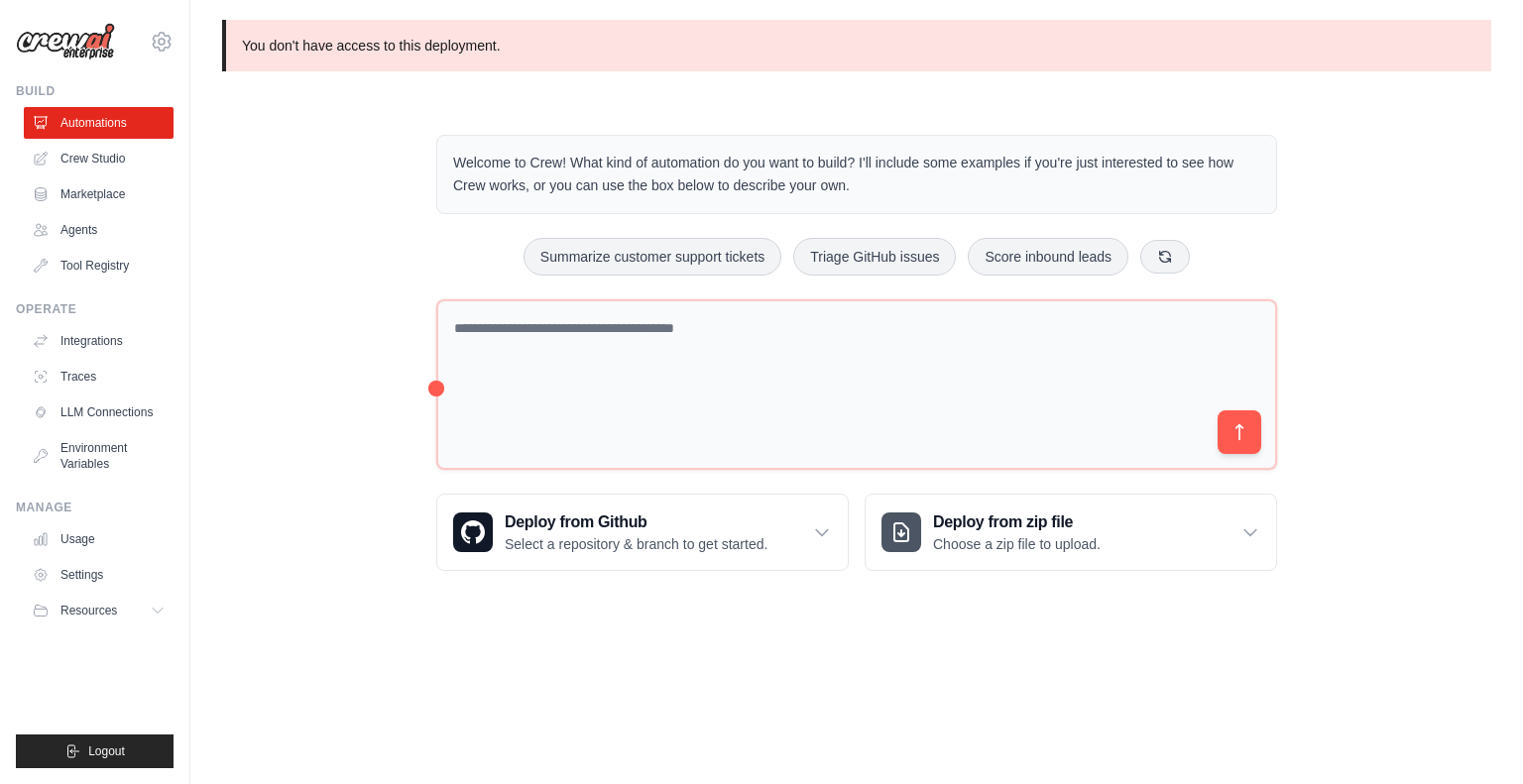 scroll, scrollTop: 0, scrollLeft: 0, axis: both 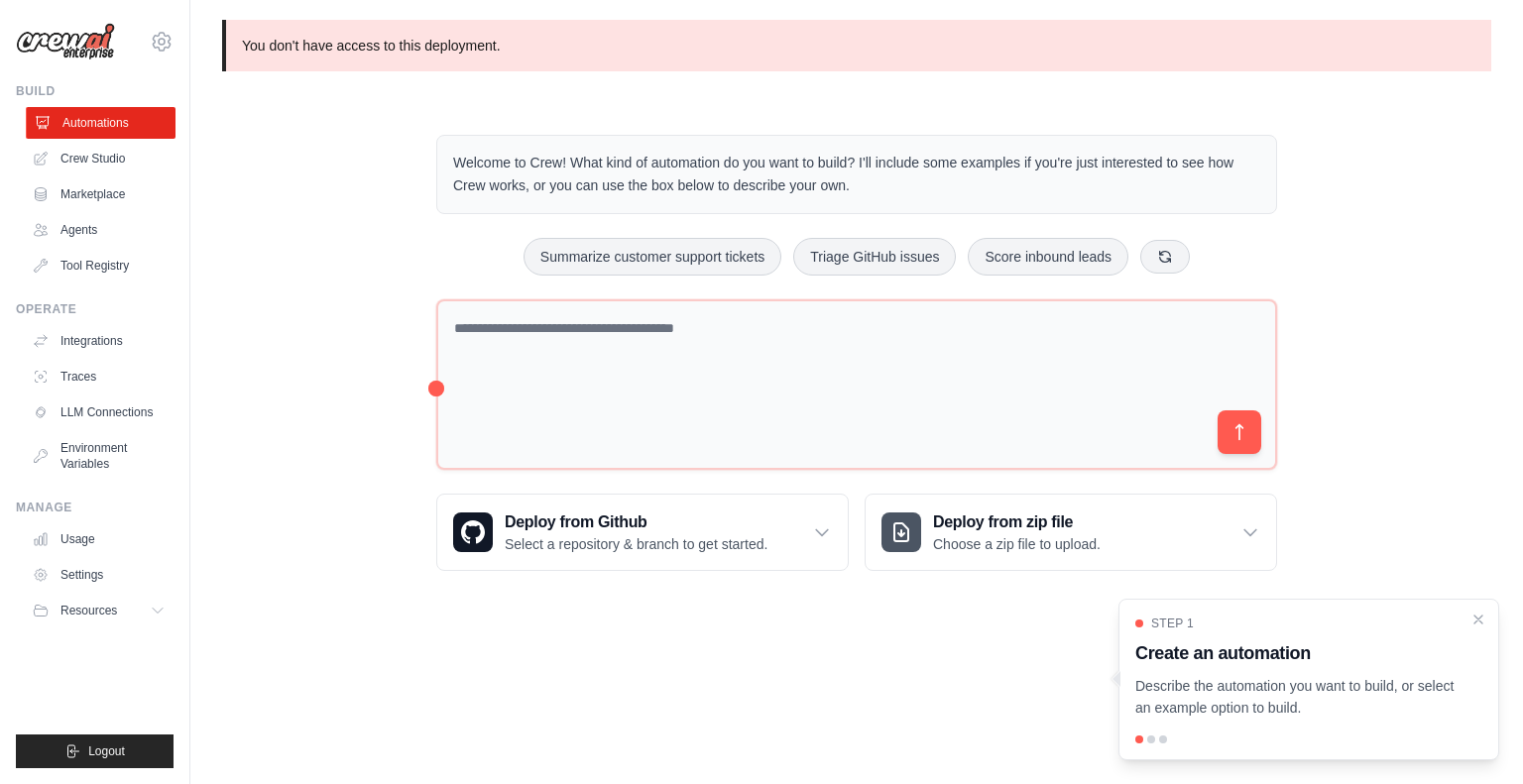 click on "Automations" at bounding box center [100, 123] 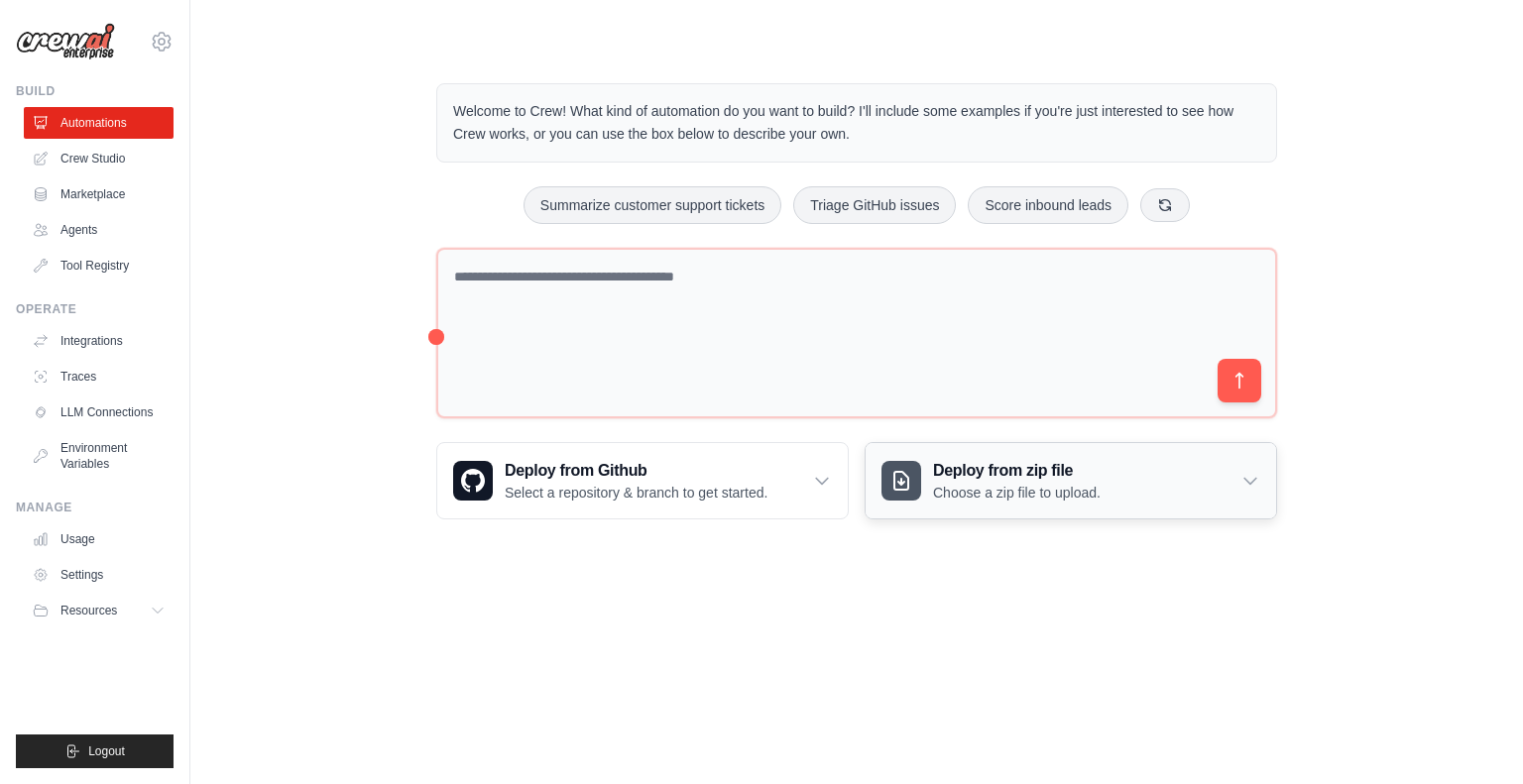 click on "Deploy from zip file
Choose a zip file to upload." at bounding box center (1071, 481) 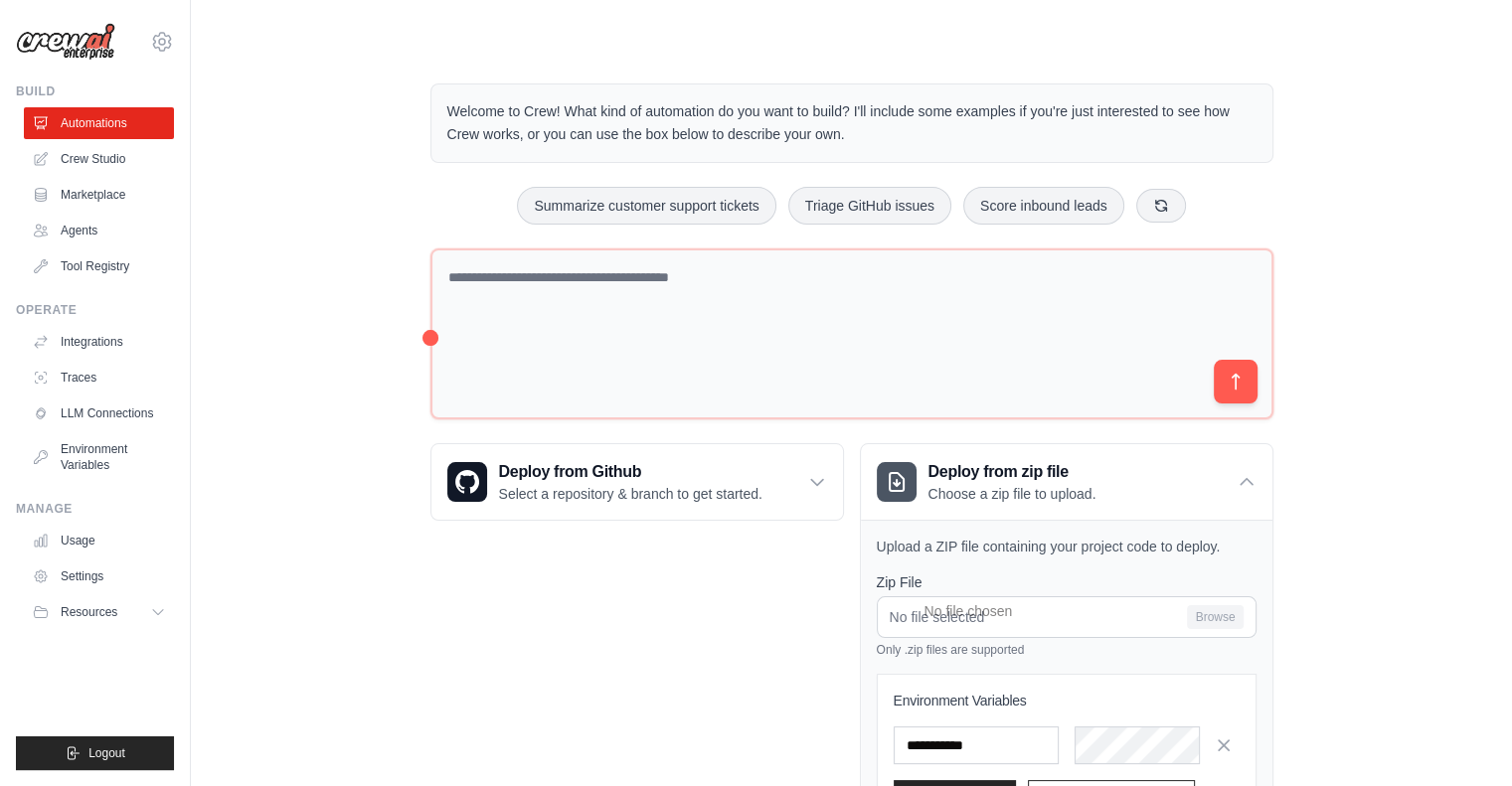 scroll, scrollTop: 171, scrollLeft: 0, axis: vertical 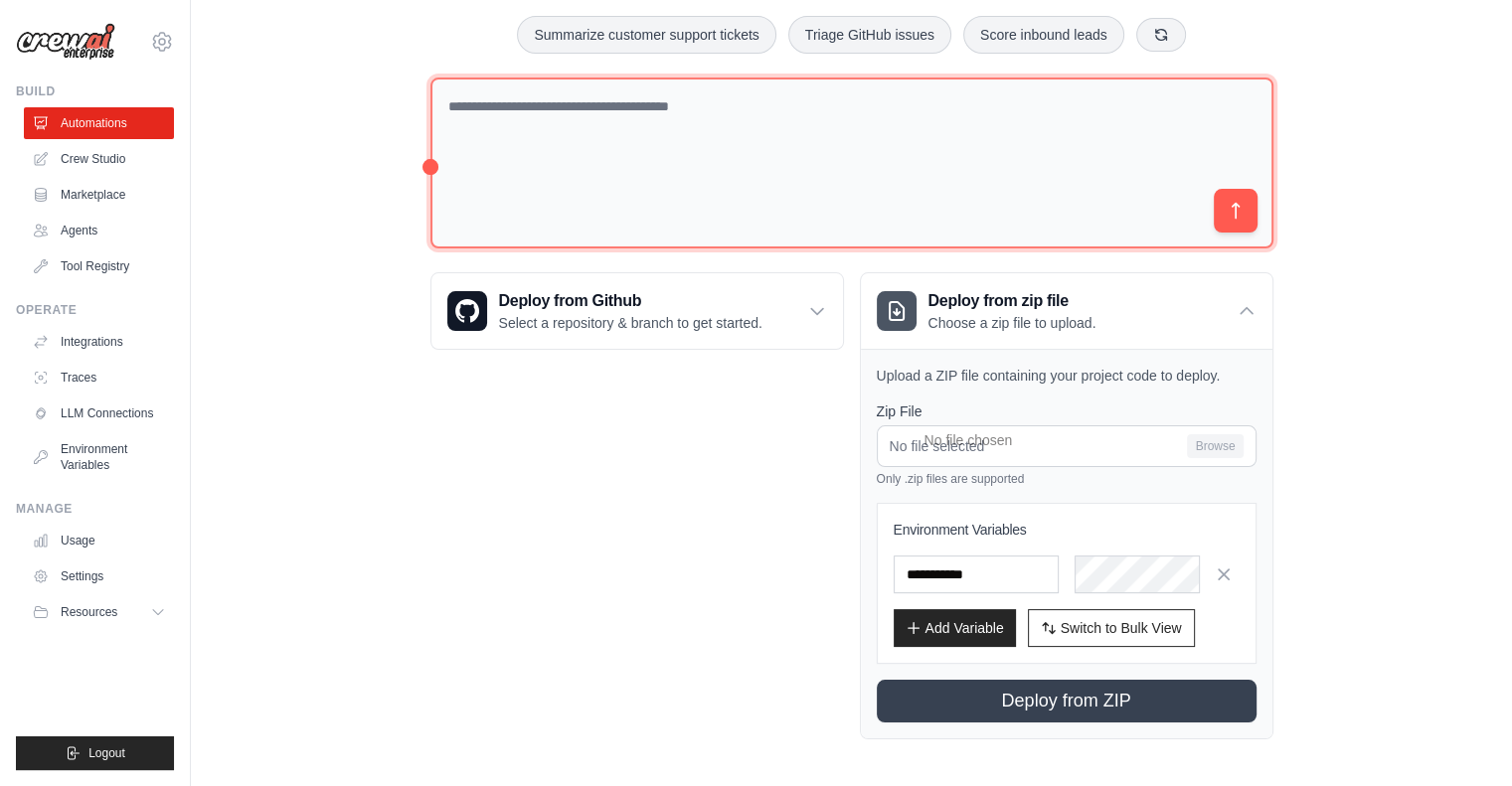 click at bounding box center [852, 163] 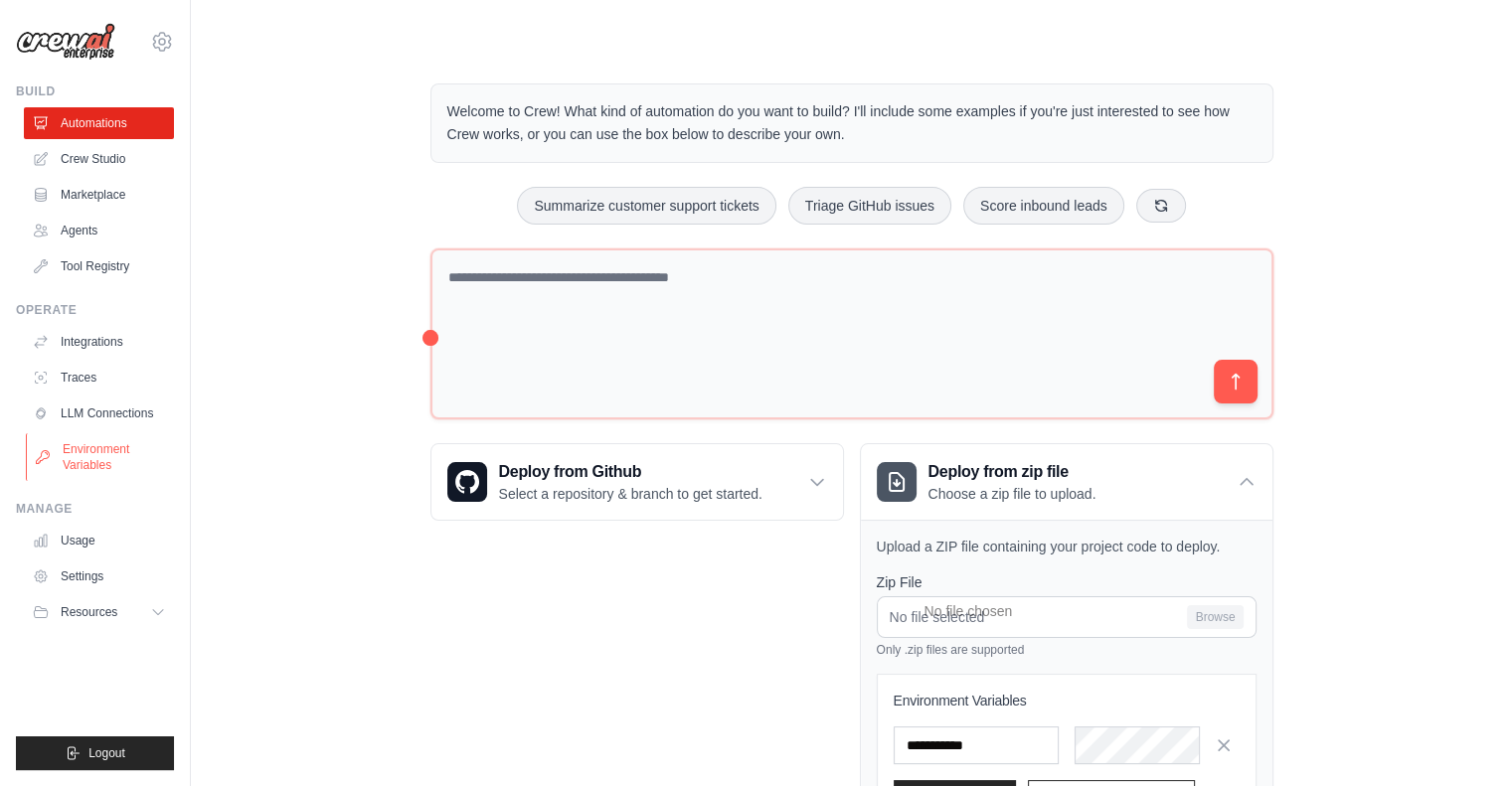click on "Environment Variables" at bounding box center [100, 457] 